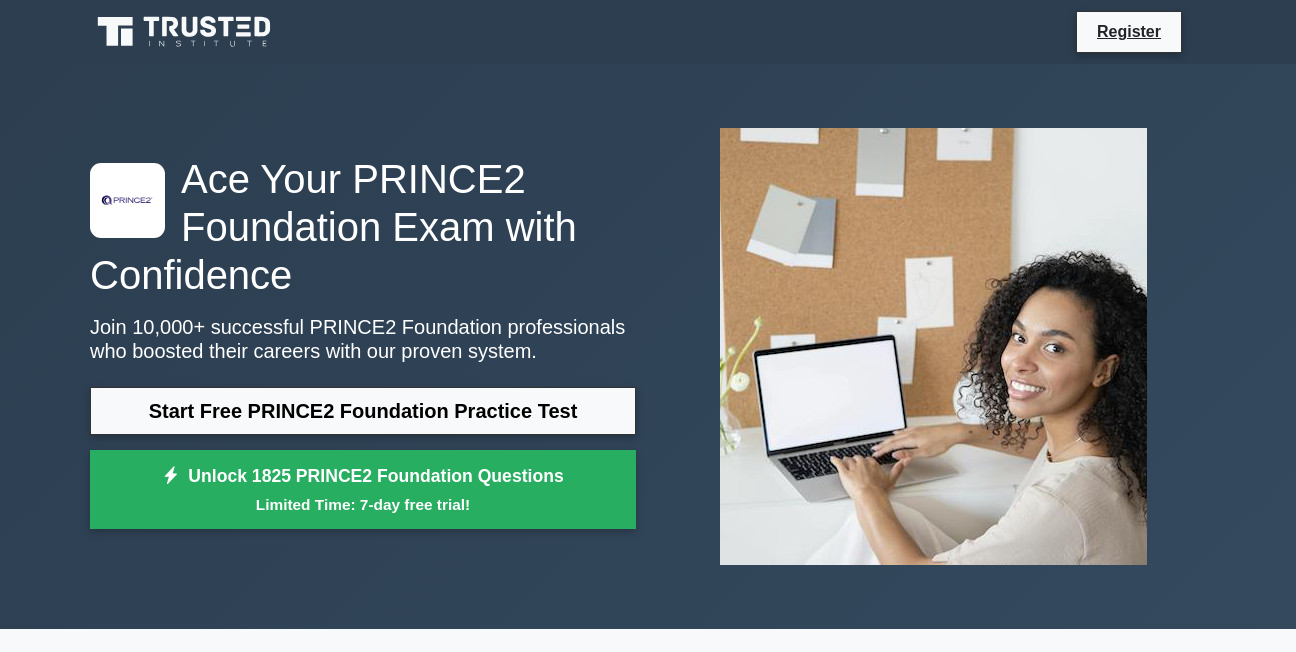 scroll, scrollTop: 0, scrollLeft: 0, axis: both 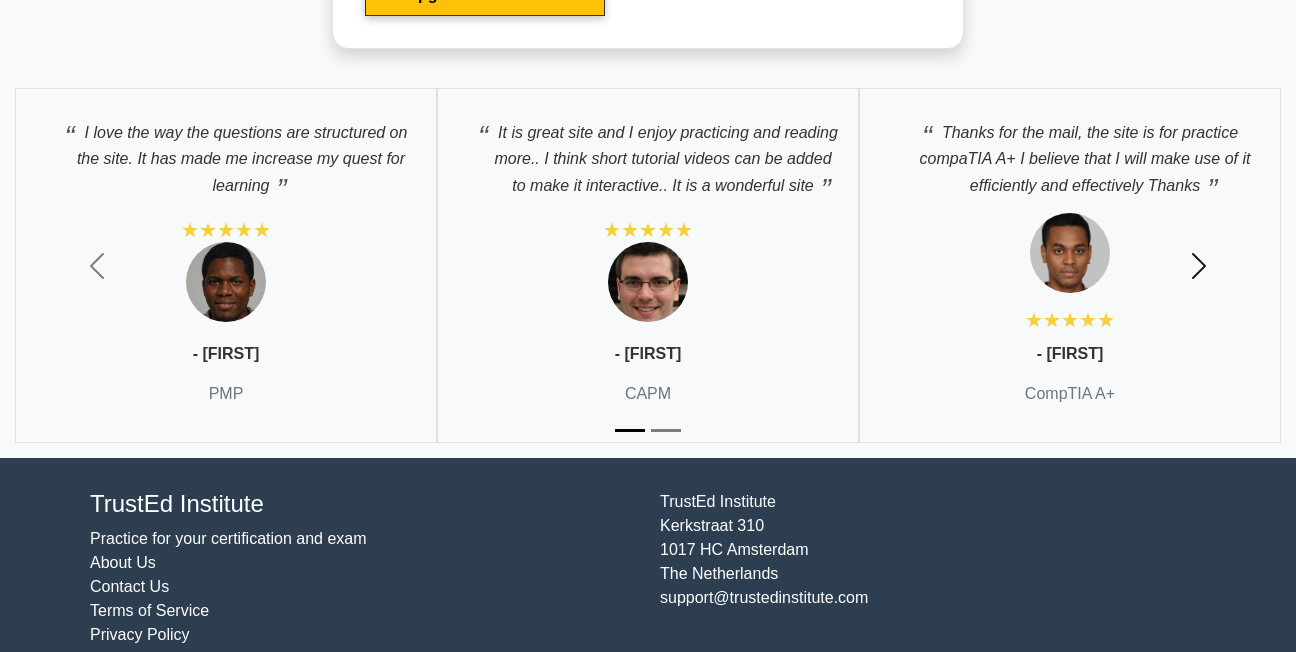 click at bounding box center (1199, 266) 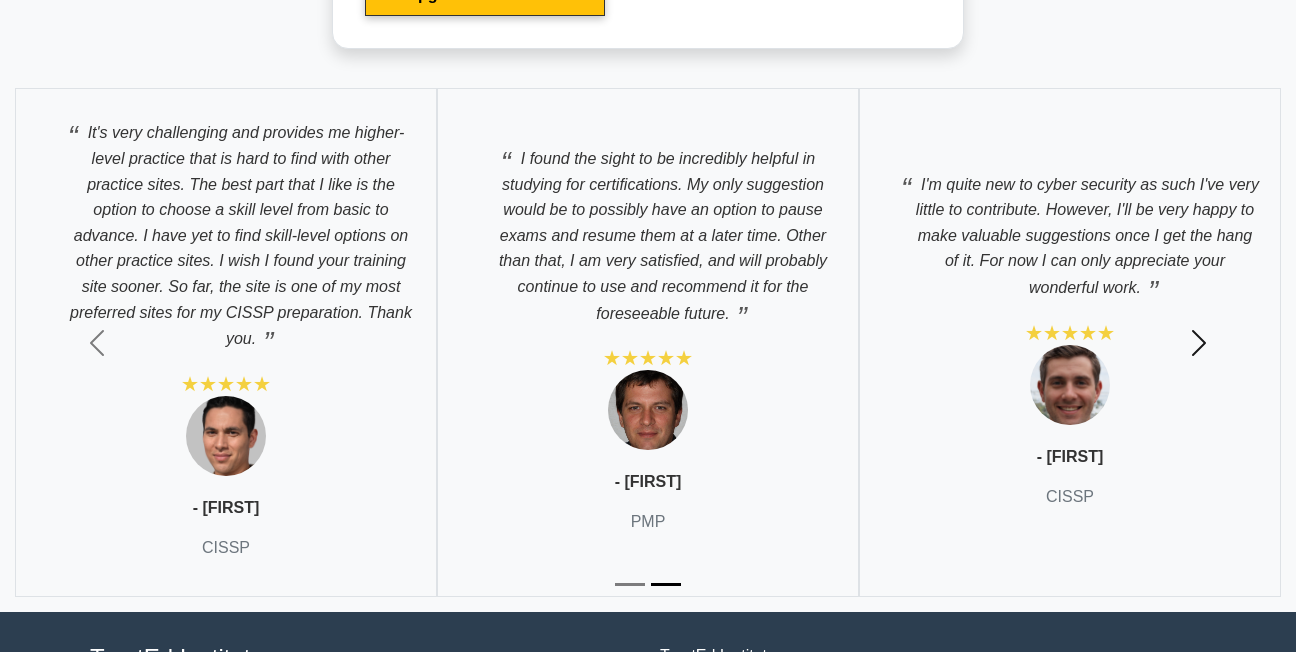 click at bounding box center (1199, 343) 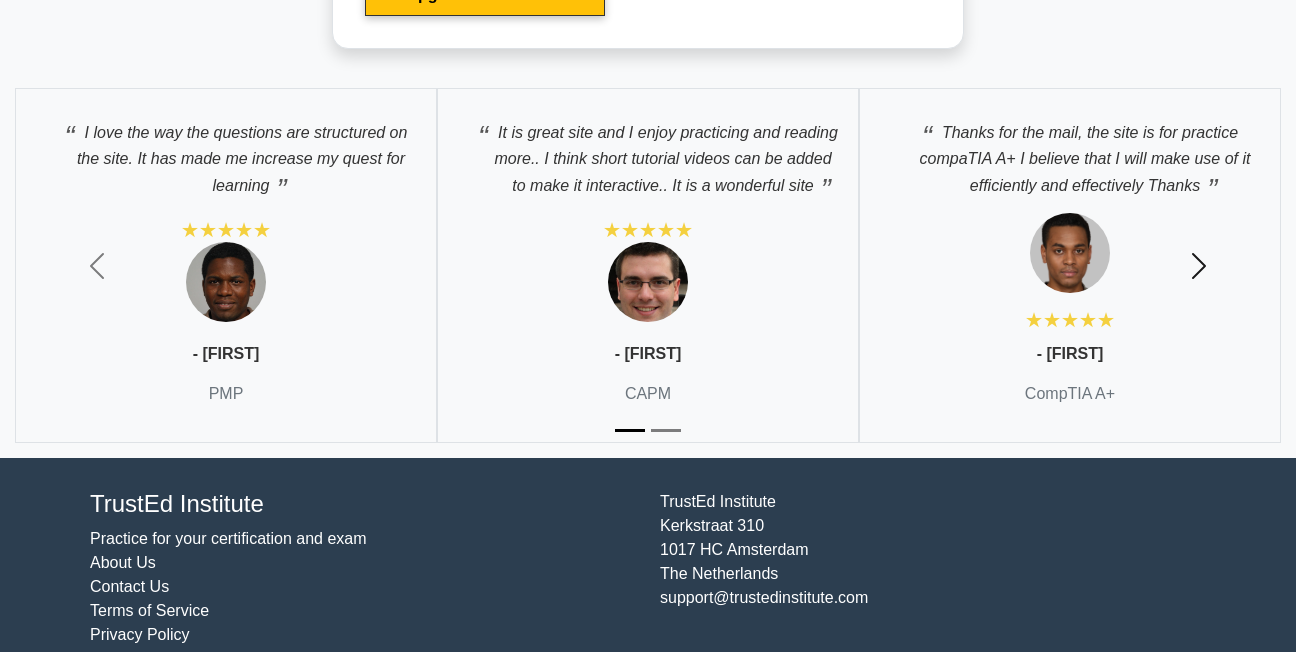 click on "Next" at bounding box center (1199, 265) 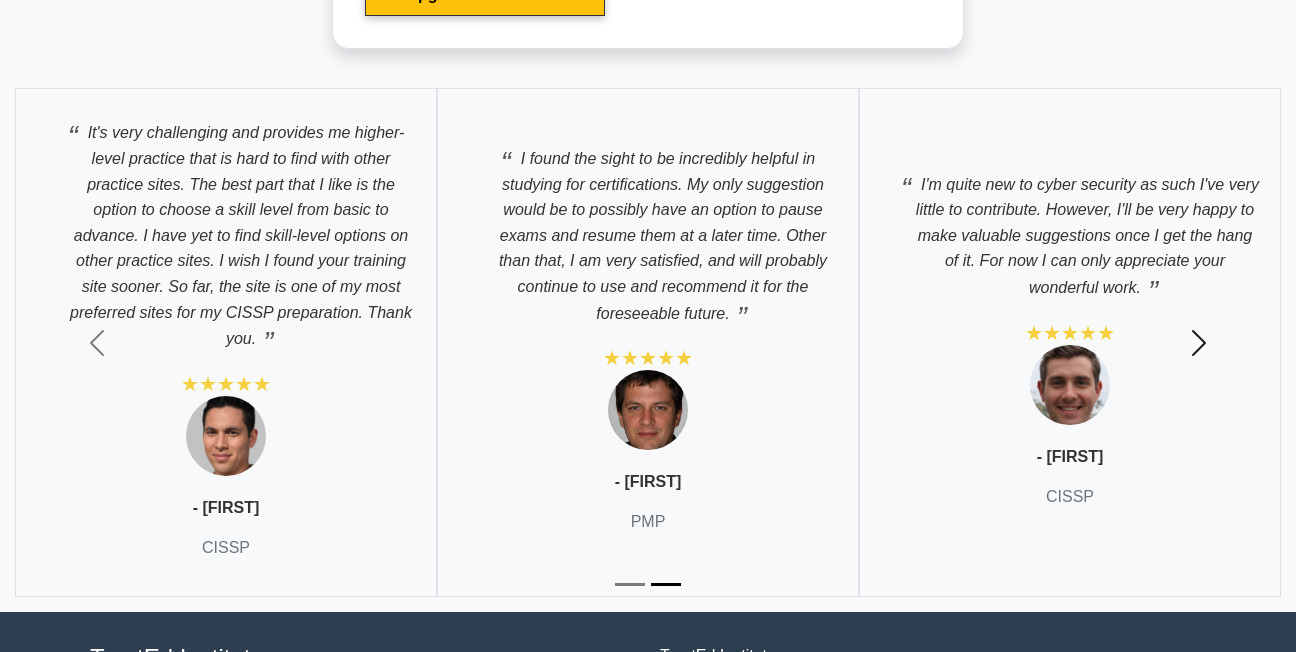 click at bounding box center [1199, 343] 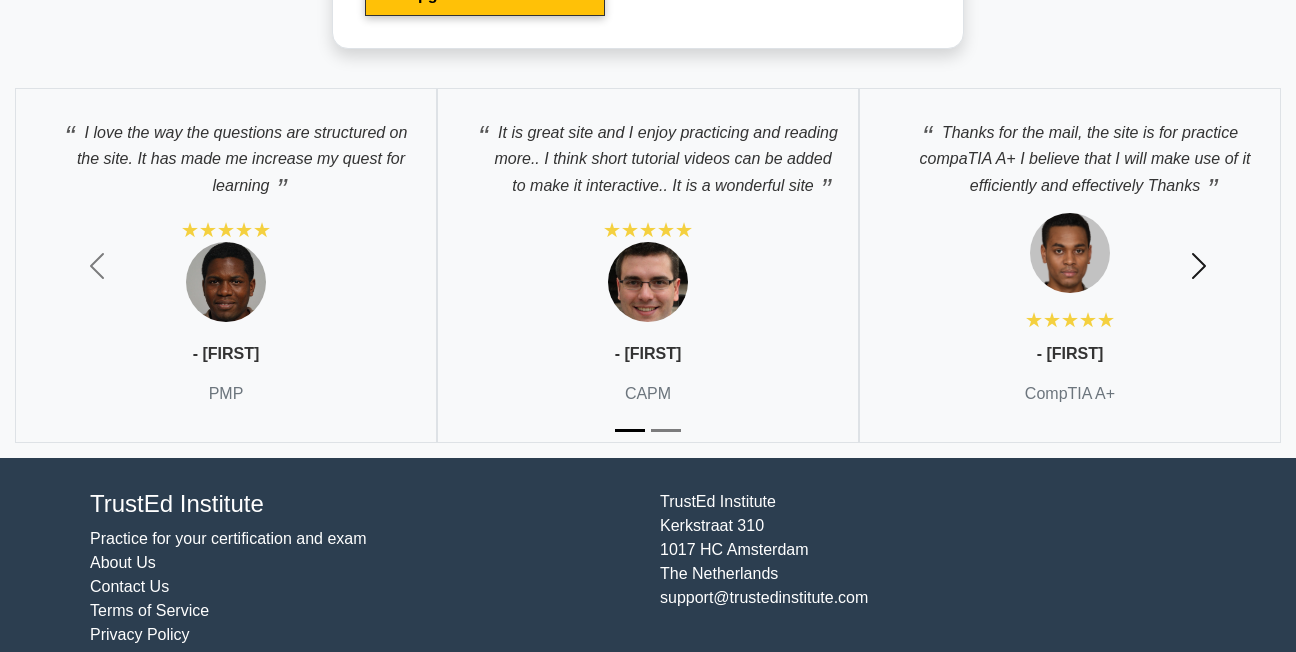 scroll, scrollTop: 3420, scrollLeft: 0, axis: vertical 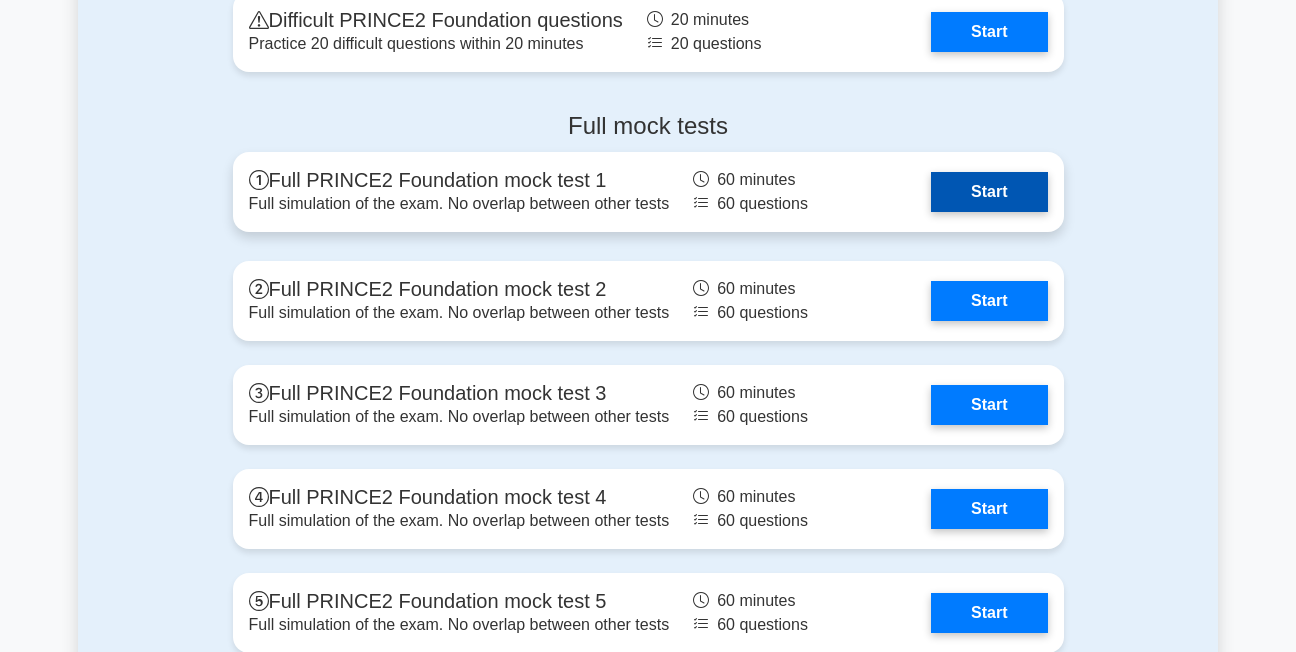 click on "Start" at bounding box center (989, 192) 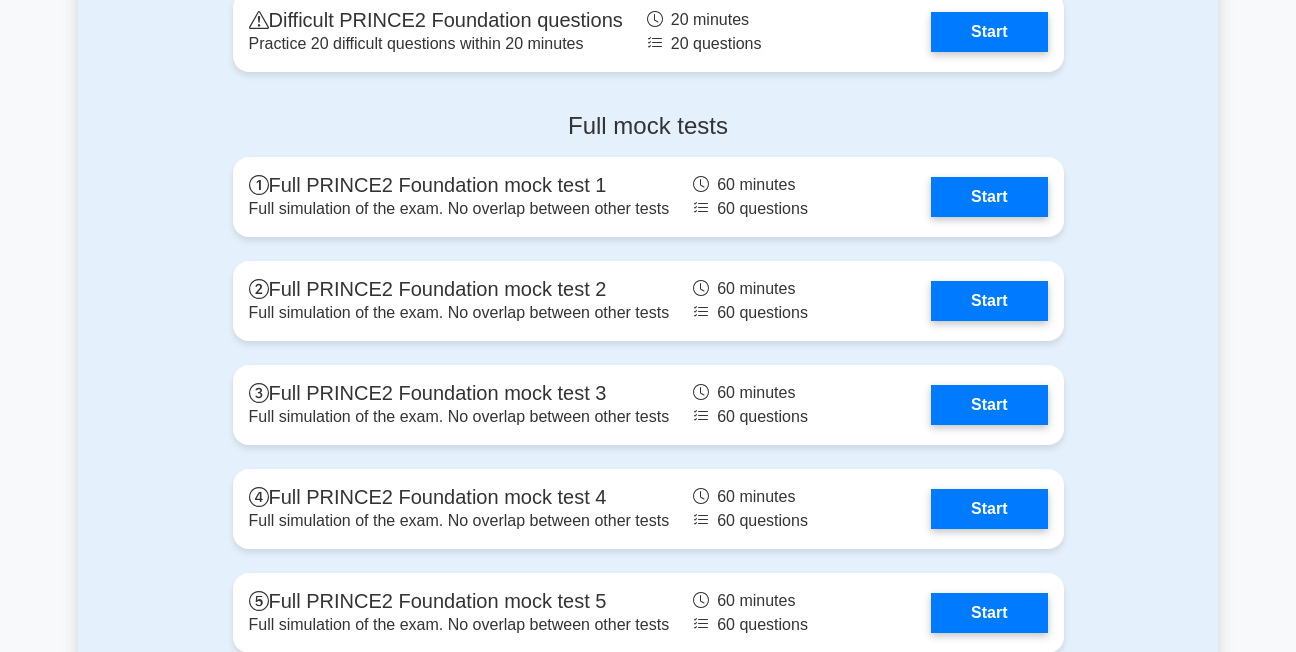 scroll, scrollTop: 3420, scrollLeft: 0, axis: vertical 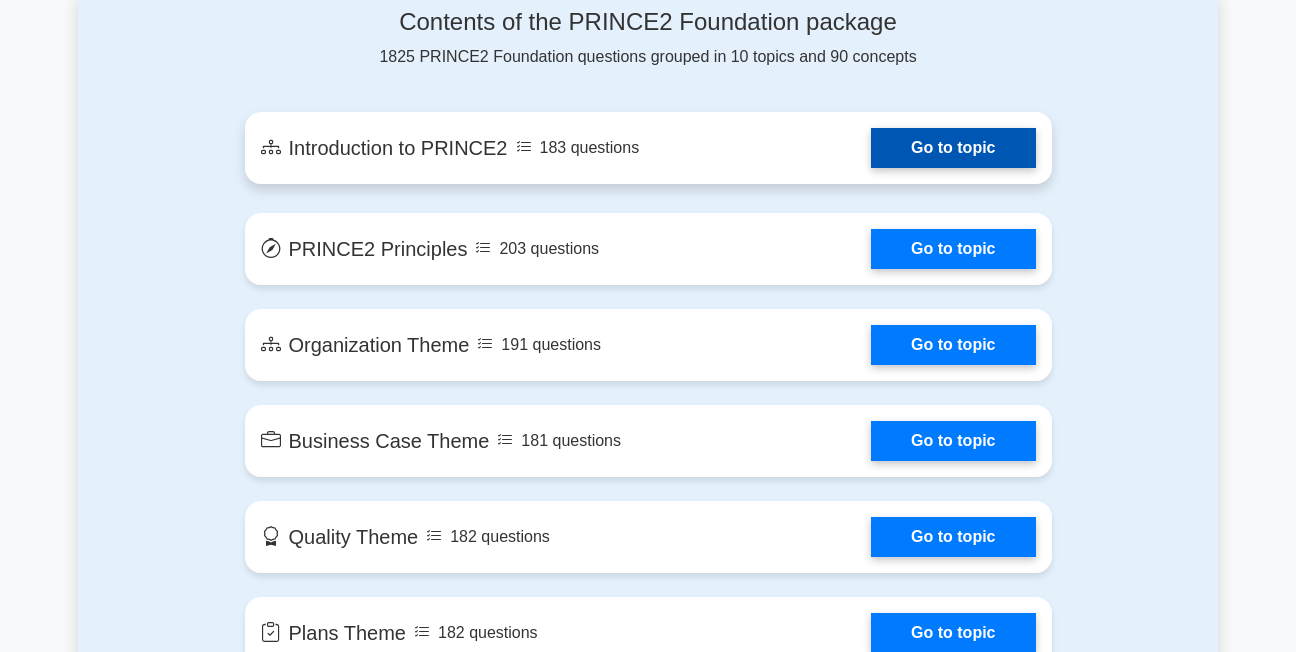 click on "Go to topic" at bounding box center [953, 148] 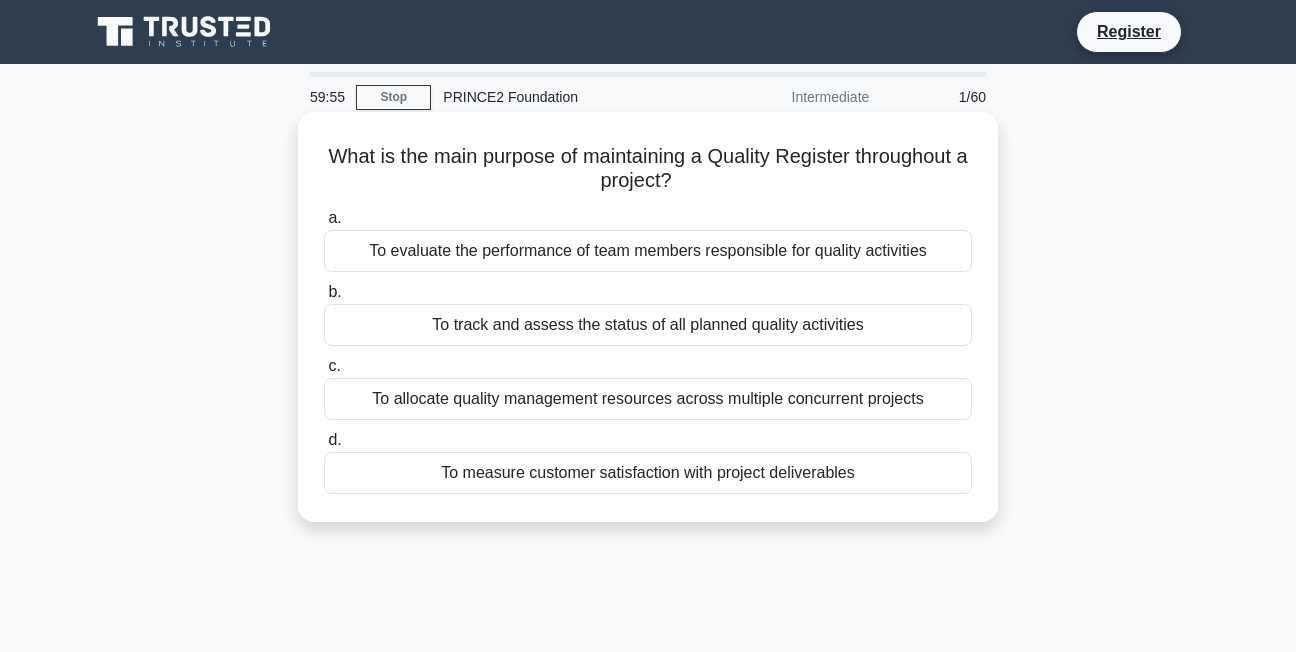 scroll, scrollTop: 0, scrollLeft: 0, axis: both 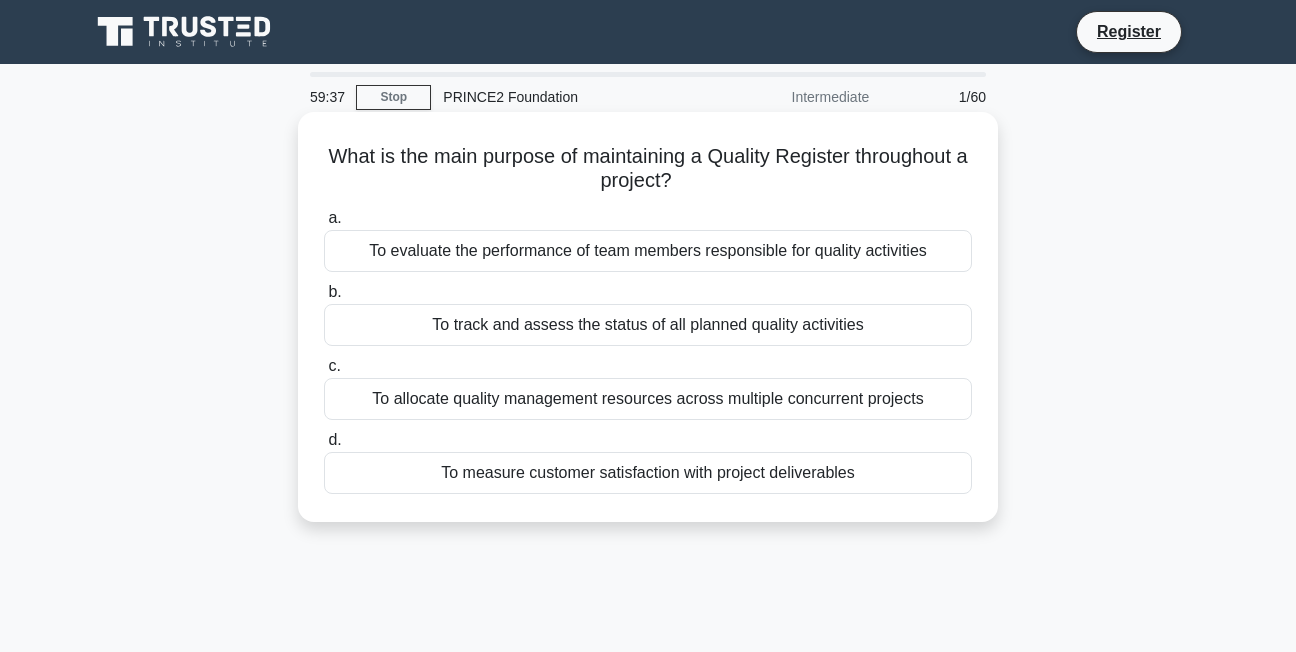 drag, startPoint x: 410, startPoint y: 289, endPoint x: 351, endPoint y: 295, distance: 59.3043 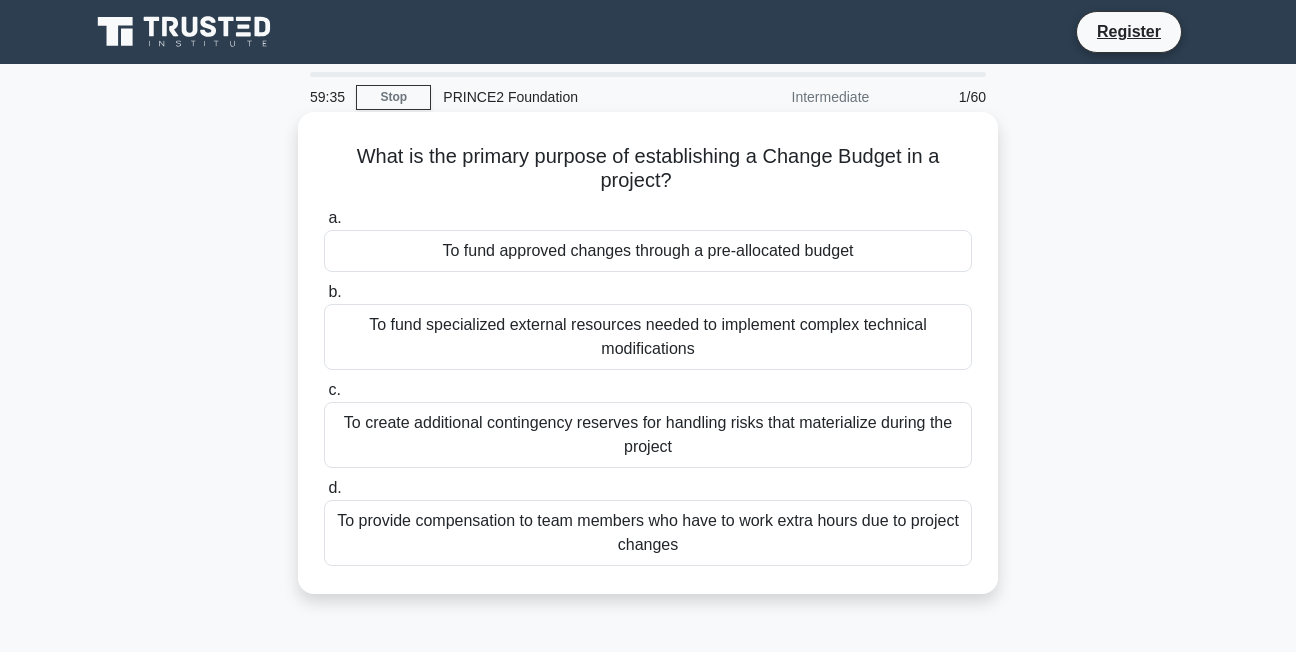 click on "To create additional contingency reserves for handling risks that materialize during the project" at bounding box center (648, 435) 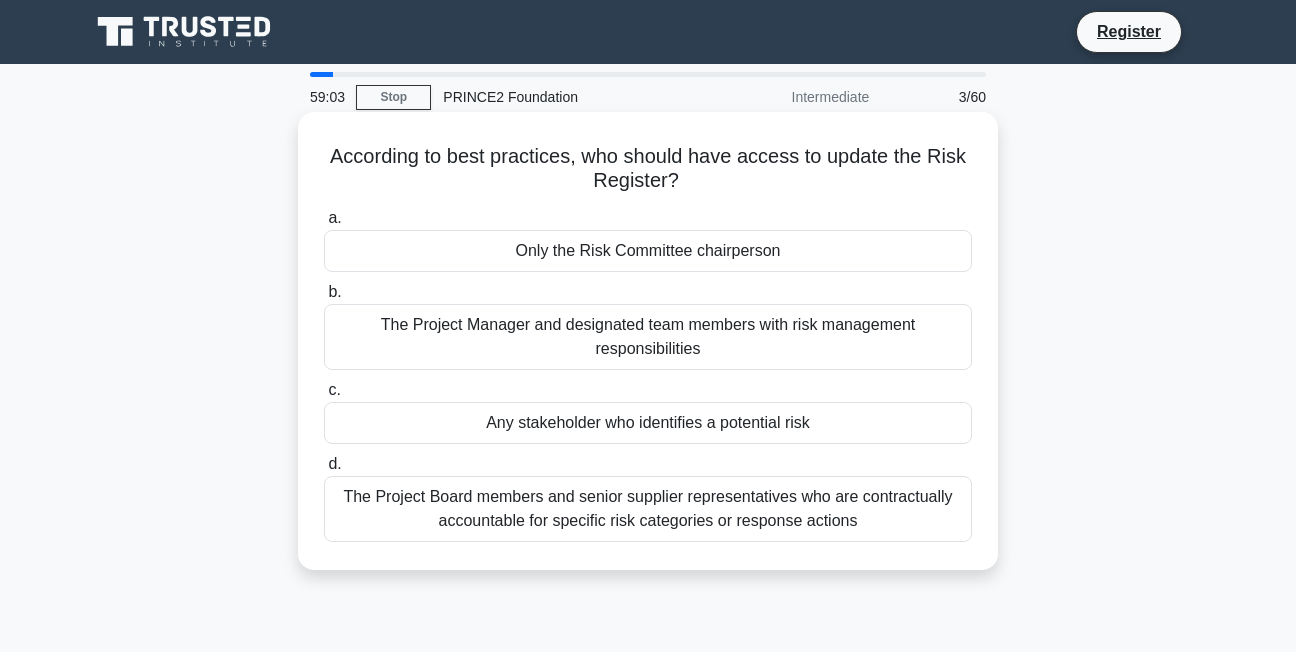 click on "The Project Manager and designated team members with risk management responsibilities" at bounding box center [648, 337] 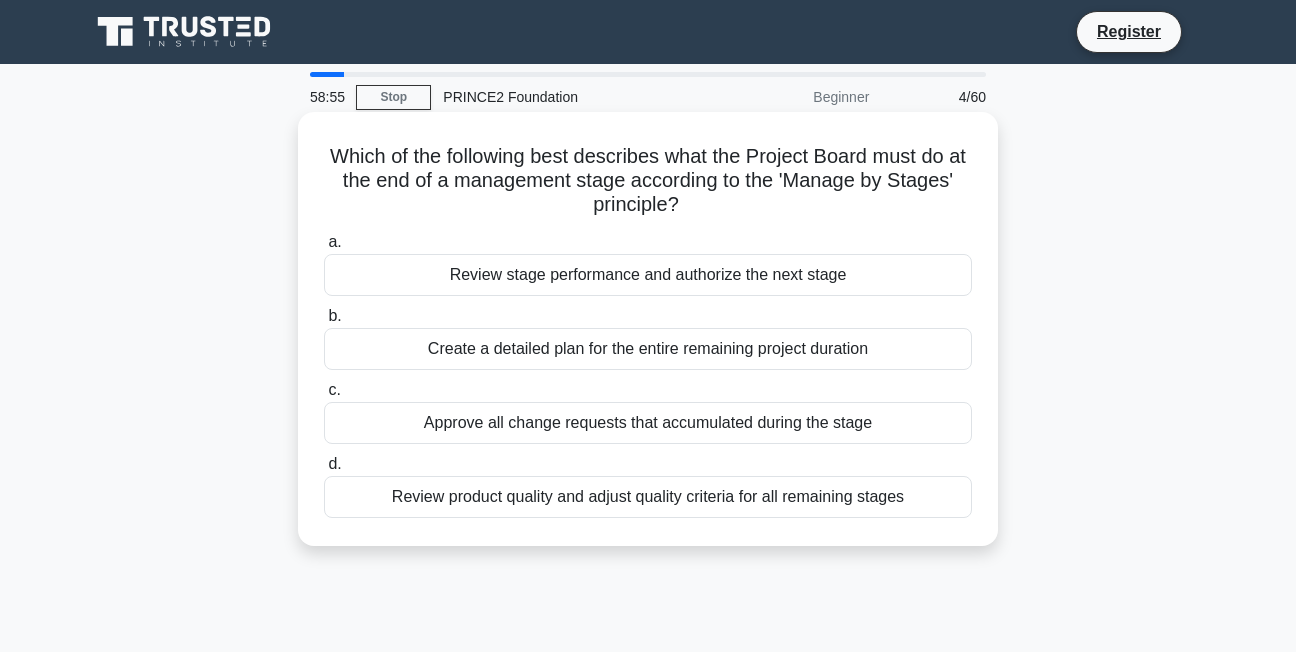 click on "Approve all change requests that accumulated during the stage" at bounding box center (648, 423) 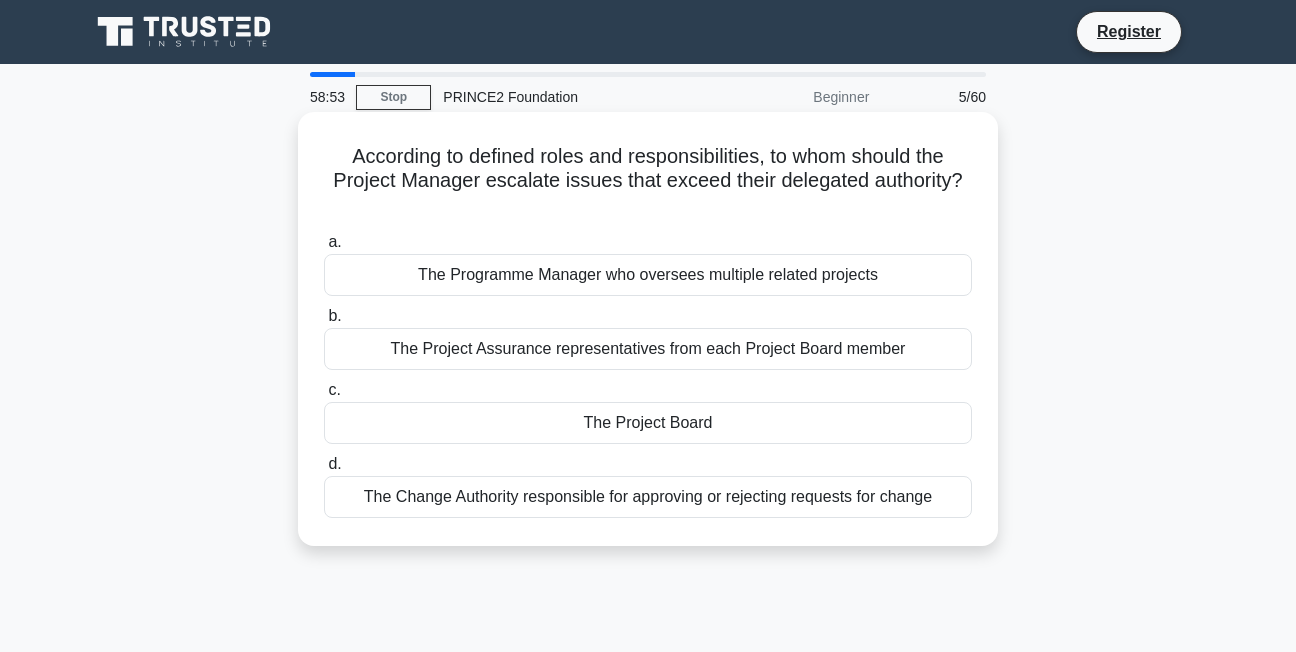 click on "The Programme Manager who oversees multiple related projects" at bounding box center [648, 275] 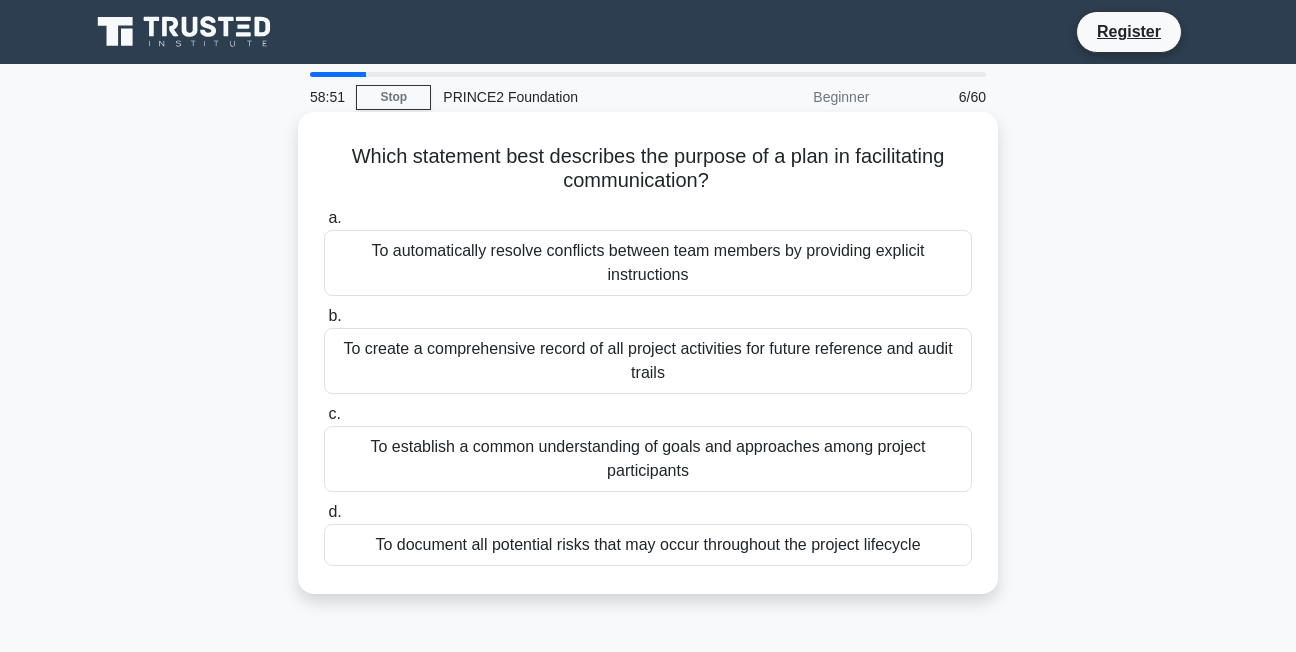 click on "To create a comprehensive record of all project activities for future reference and audit trails" at bounding box center (648, 361) 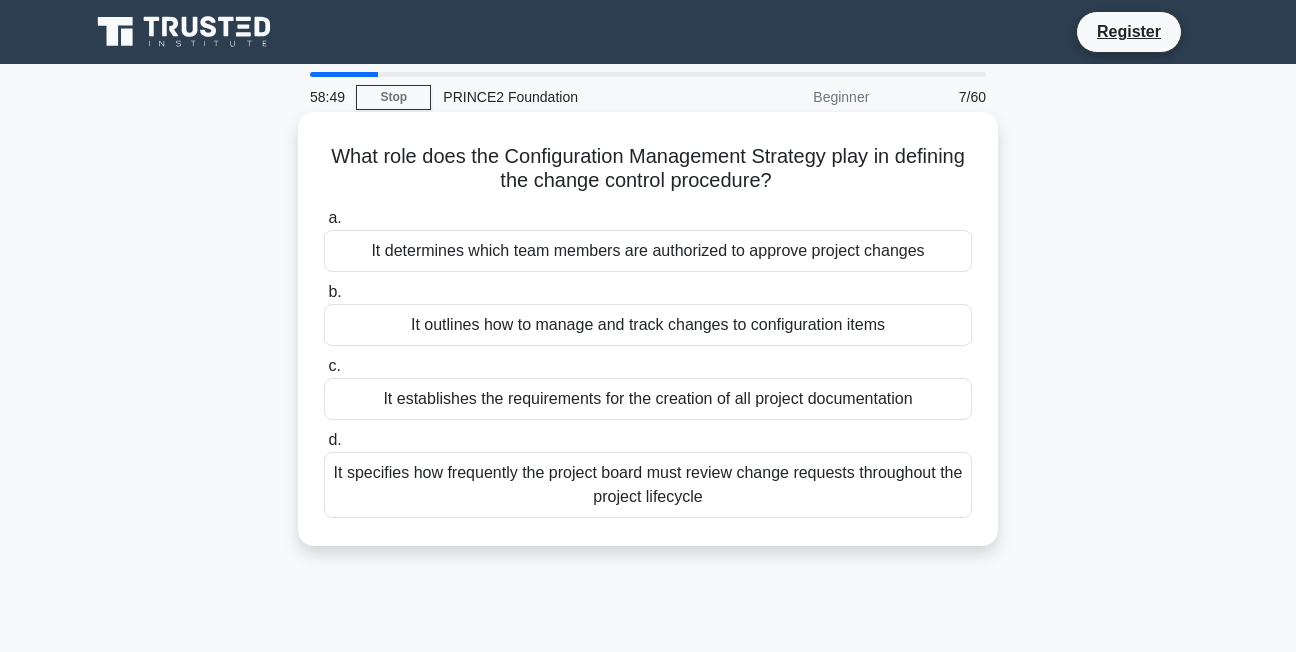 click on "It determines which team members are authorized to approve project changes" at bounding box center [648, 251] 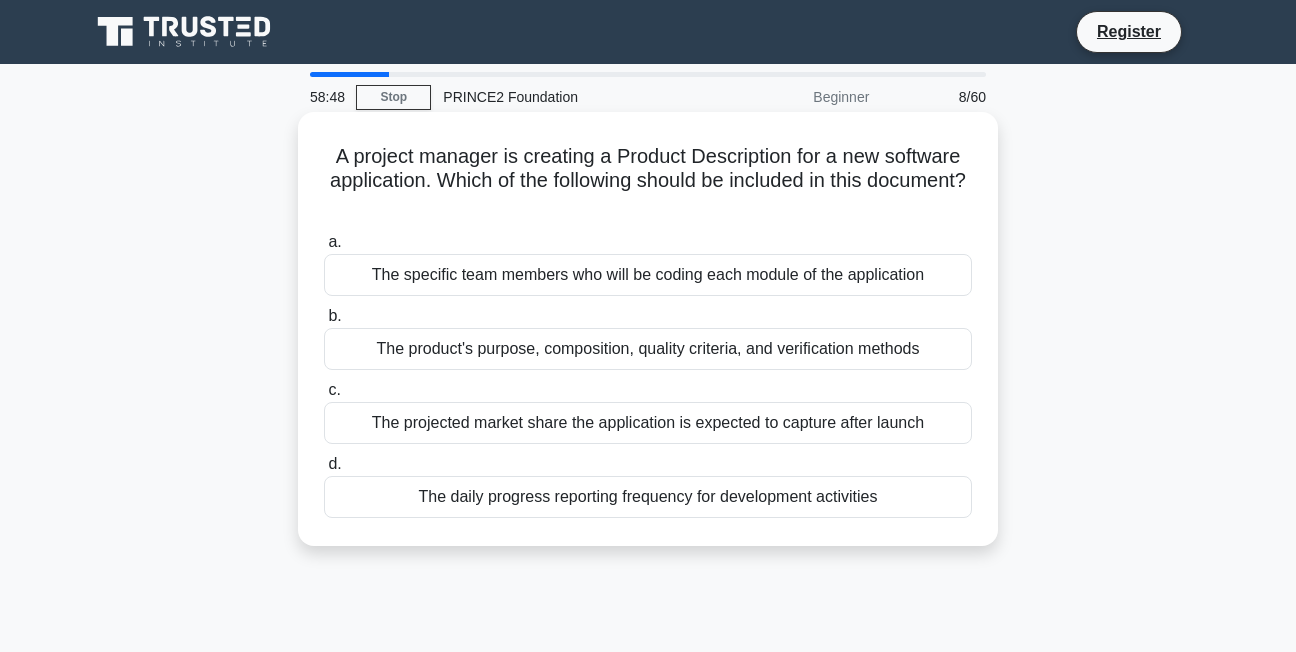 click on "The product's purpose, composition, quality criteria, and verification methods" at bounding box center [648, 349] 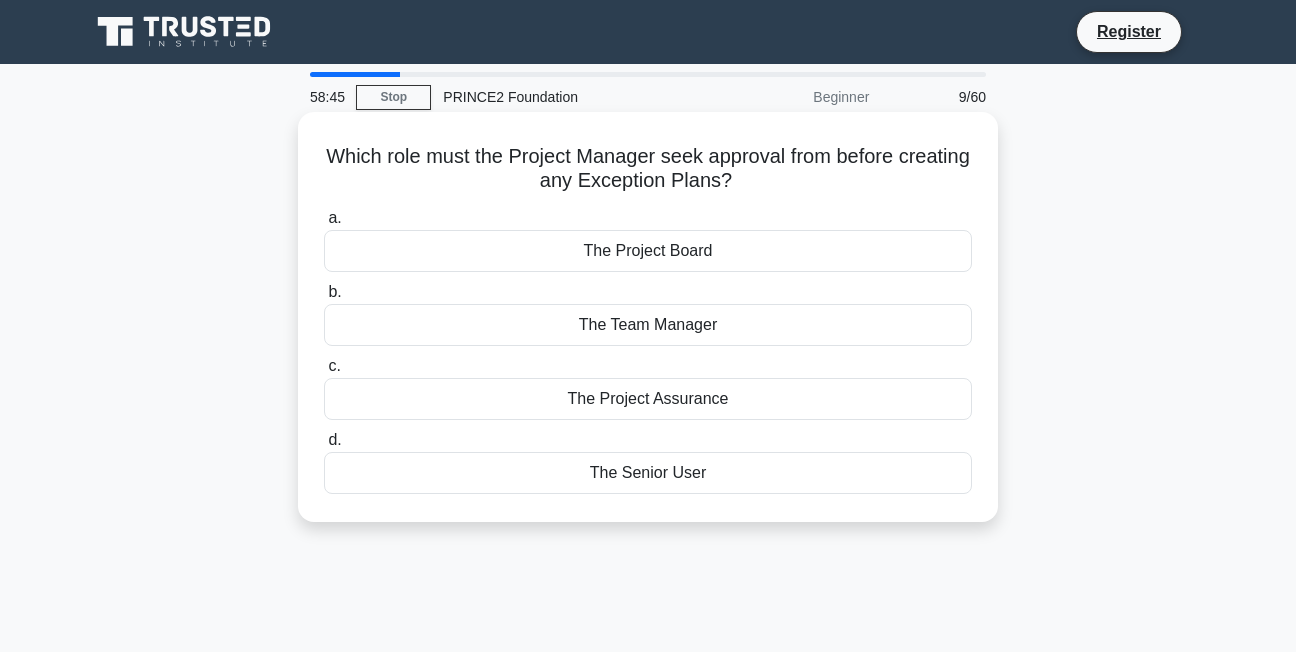 click on "d.
The Senior User" at bounding box center [648, 461] 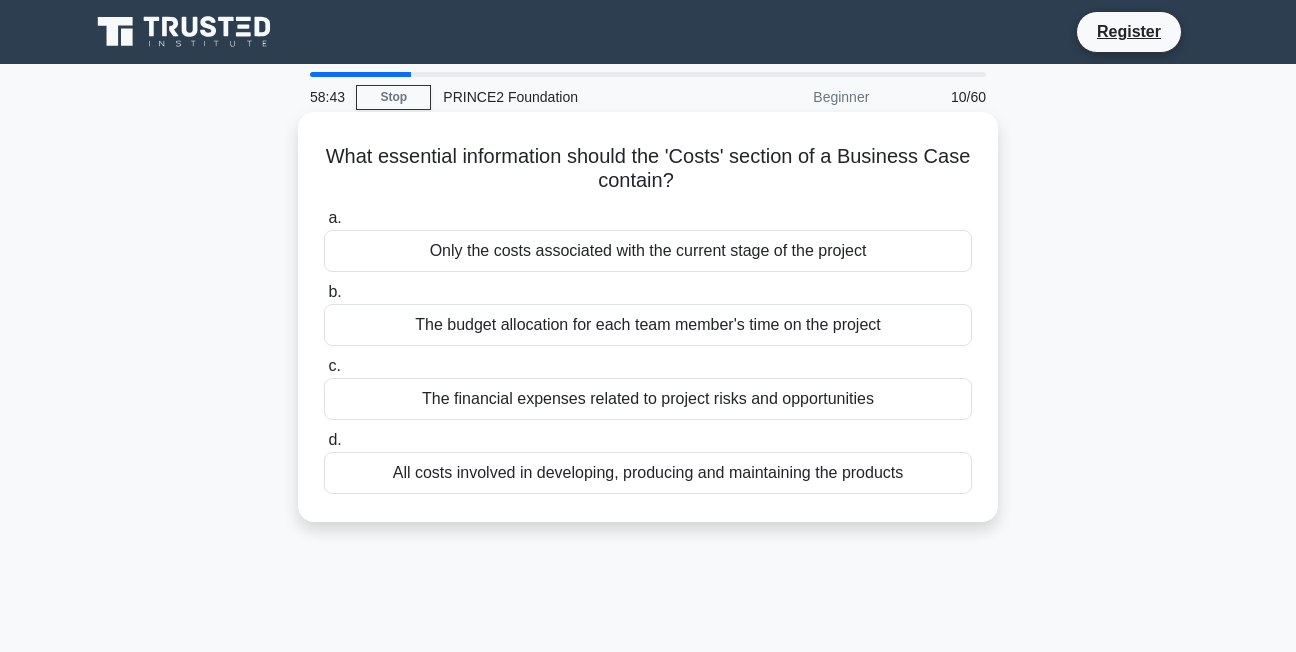 click on "The budget allocation for each team member's time on the project" at bounding box center [648, 325] 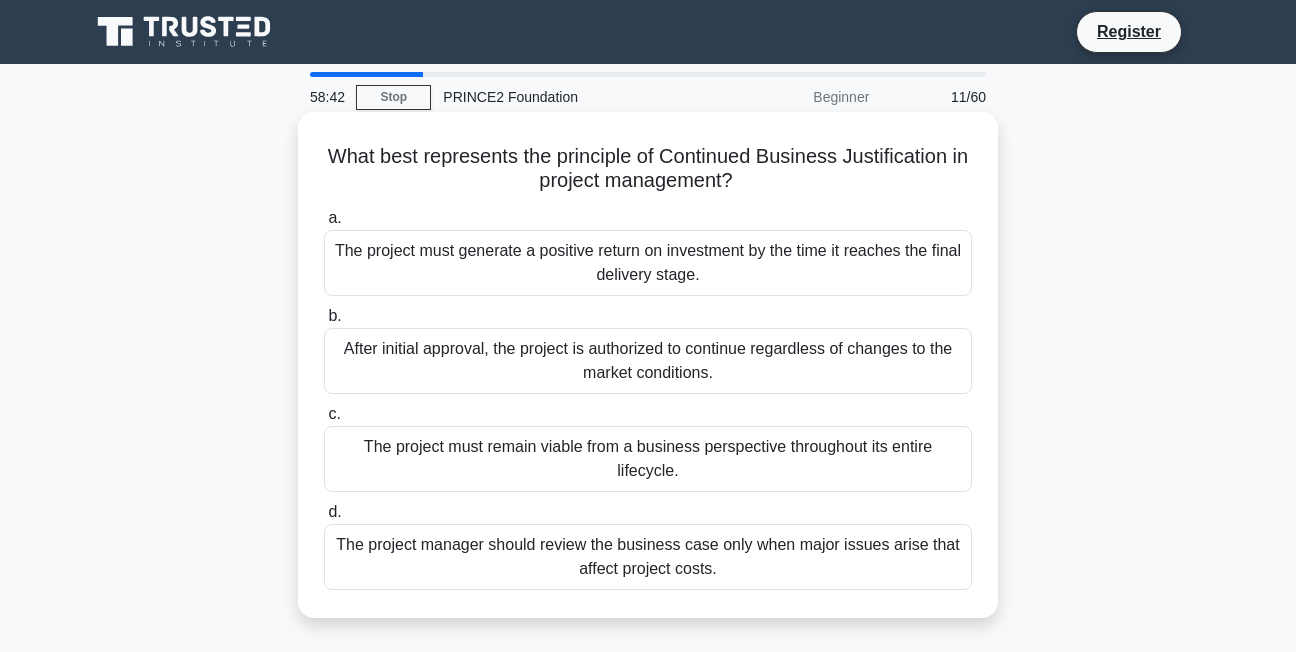 click on "The project must generate a positive return on investment by the time it reaches the final delivery stage." at bounding box center (648, 263) 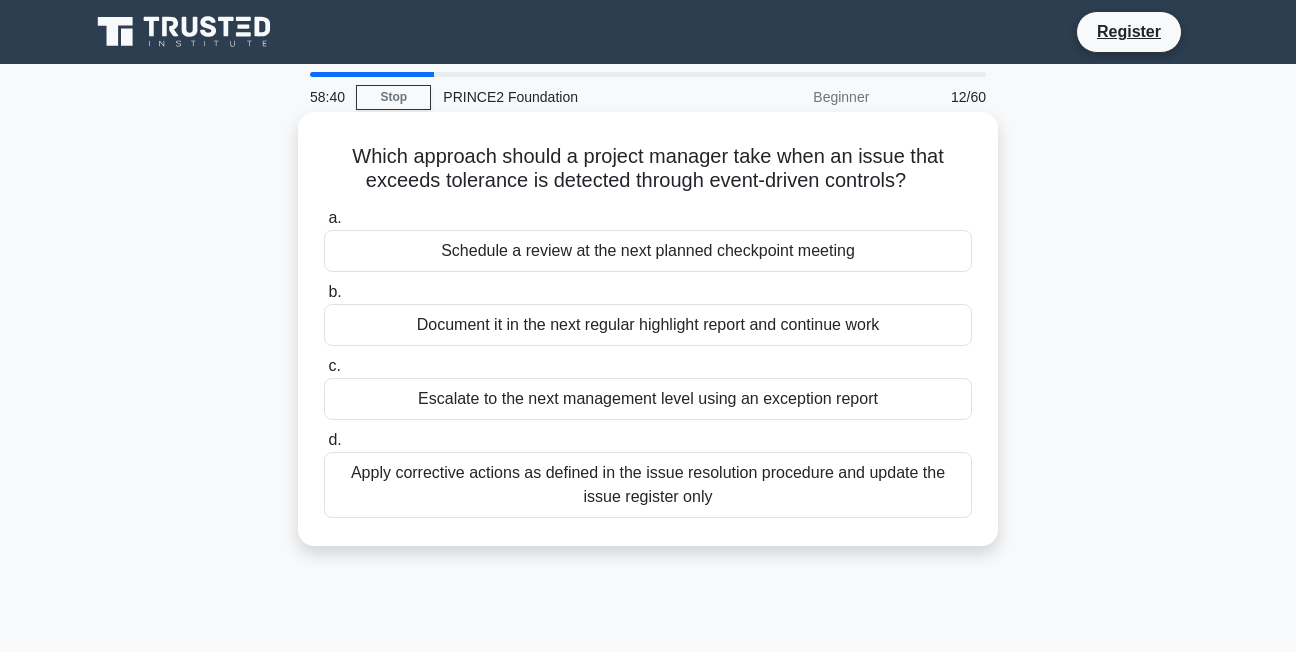 click on "a.
Schedule a review at the next planned checkpoint meeting
b.
Document it in the next regular highlight report and continue work
c." at bounding box center [648, 362] 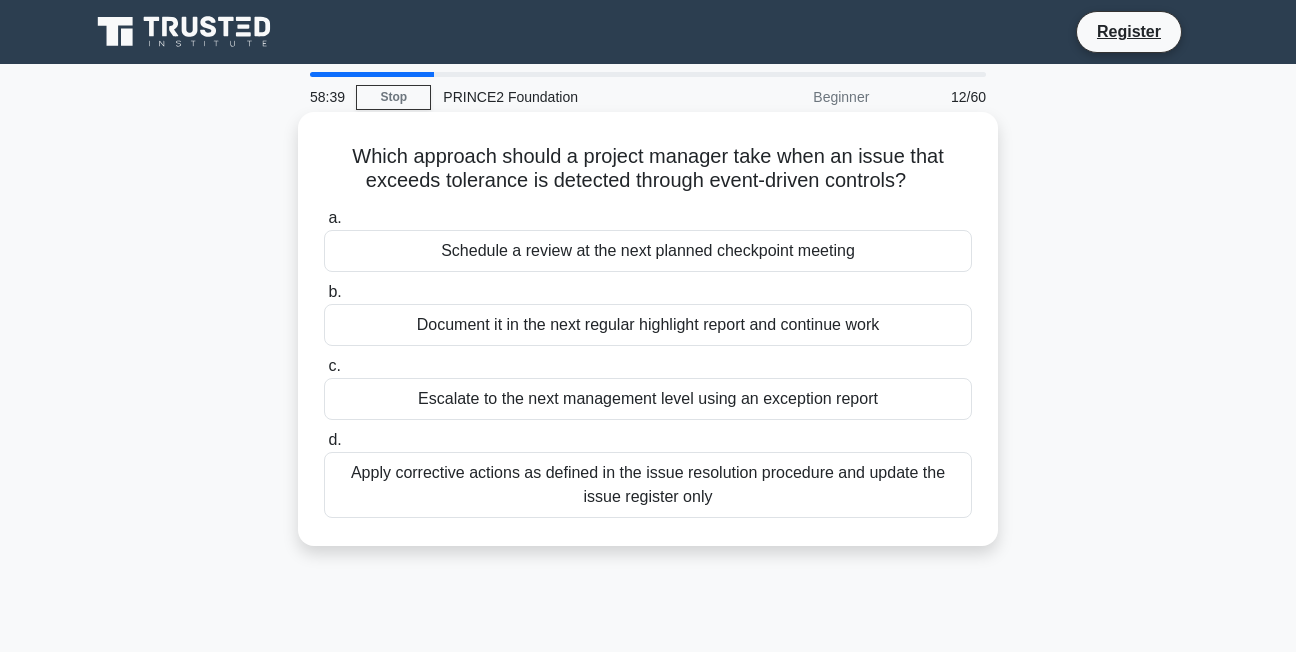 click on "Apply corrective actions as defined in the issue resolution procedure and update the issue register only" at bounding box center (648, 485) 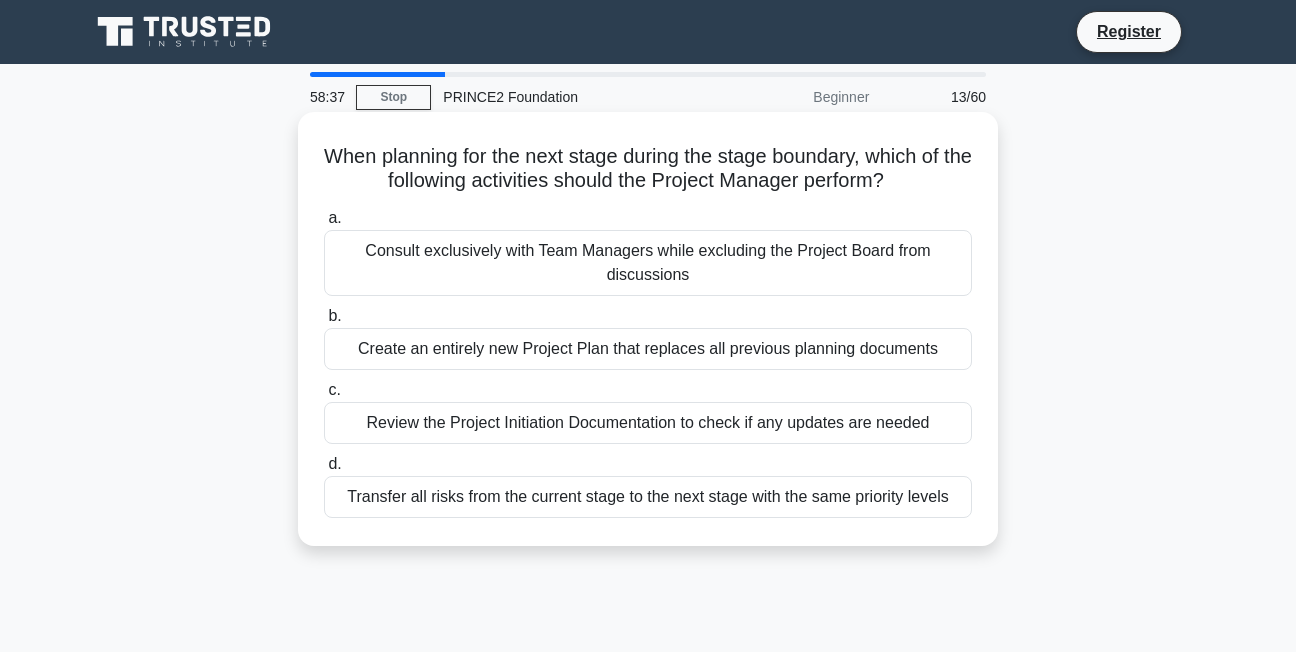 click on "Create an entirely new Project Plan that replaces all previous planning documents" at bounding box center [648, 349] 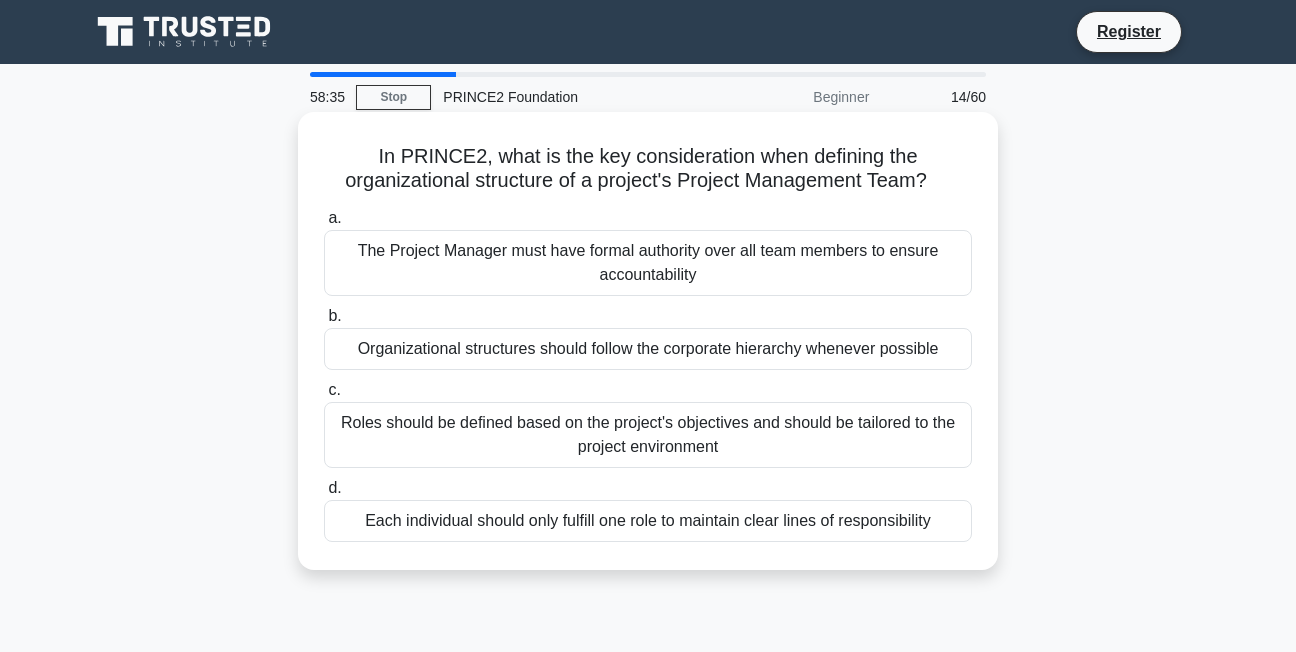 click on "The Project Manager must have formal authority over all team members to ensure accountability" at bounding box center (648, 263) 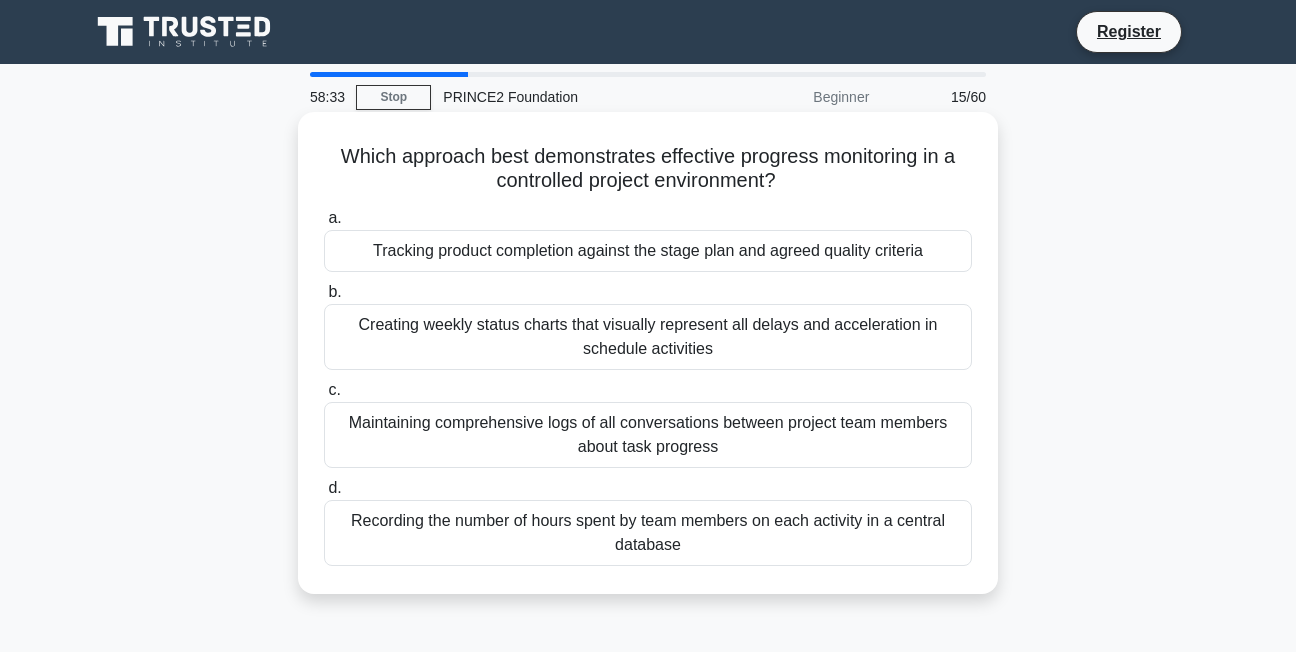 click on "Maintaining comprehensive logs of all conversations between project team members about task progress" at bounding box center [648, 435] 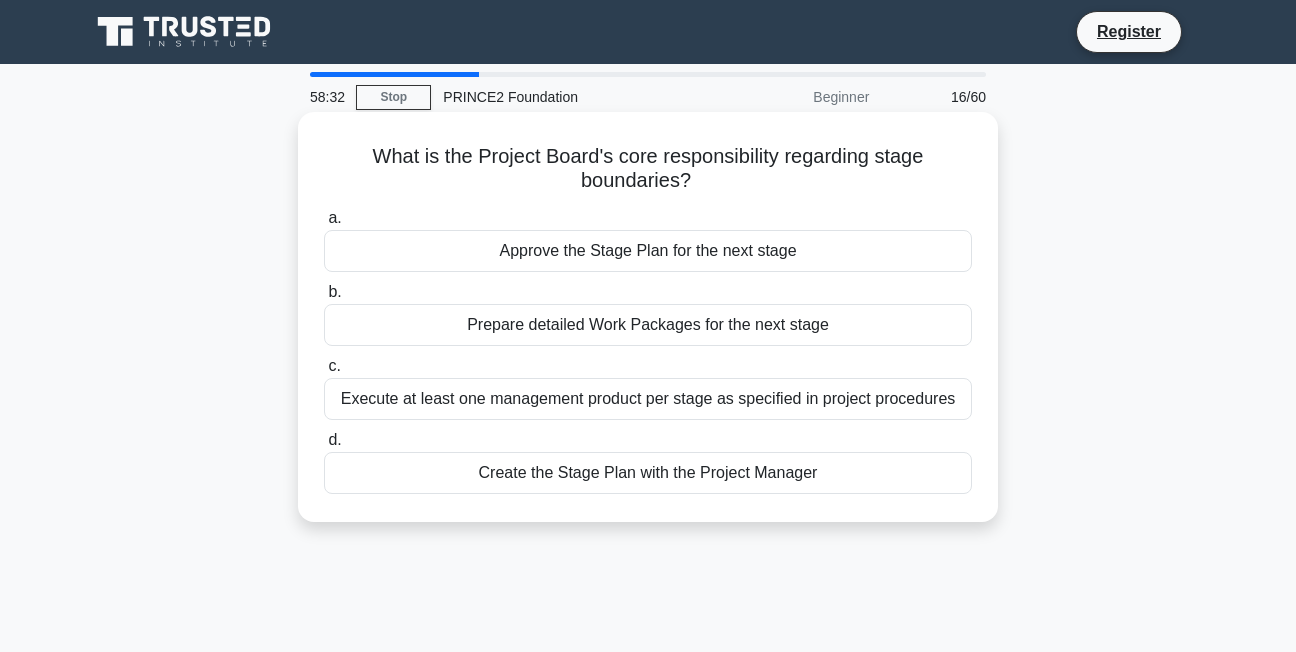 click on "Prepare detailed Work Packages for the next stage" at bounding box center [648, 325] 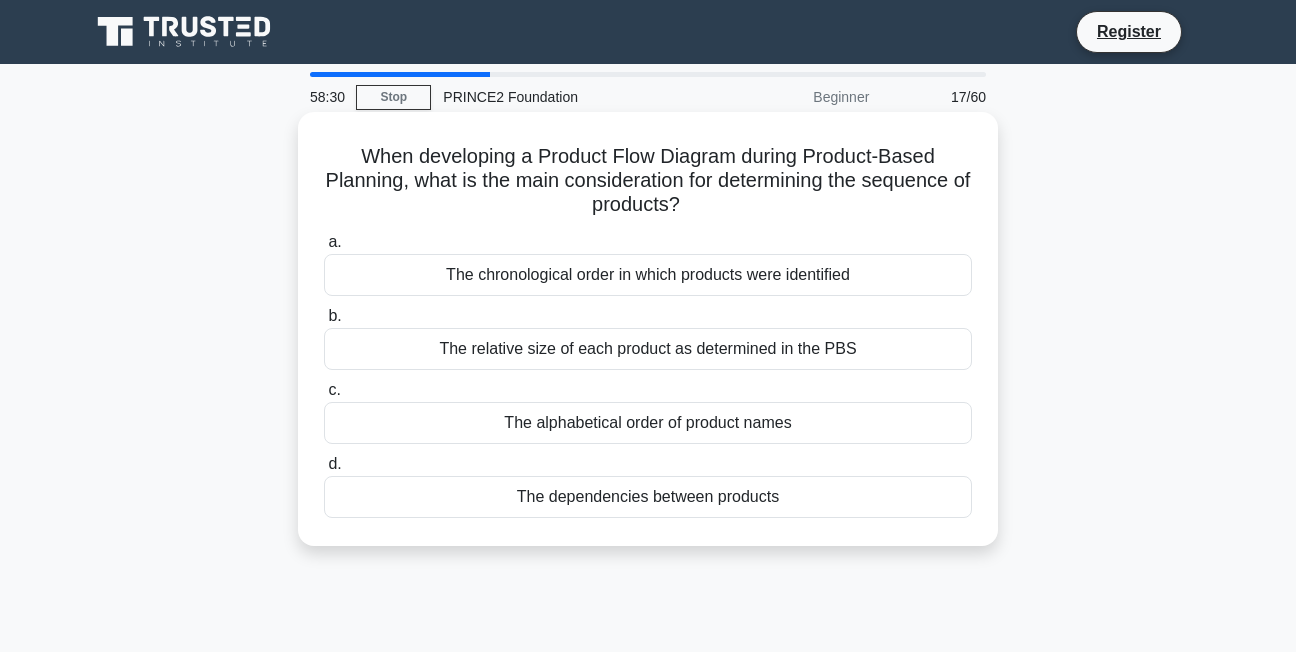 click on "The alphabetical order of product names" at bounding box center [648, 423] 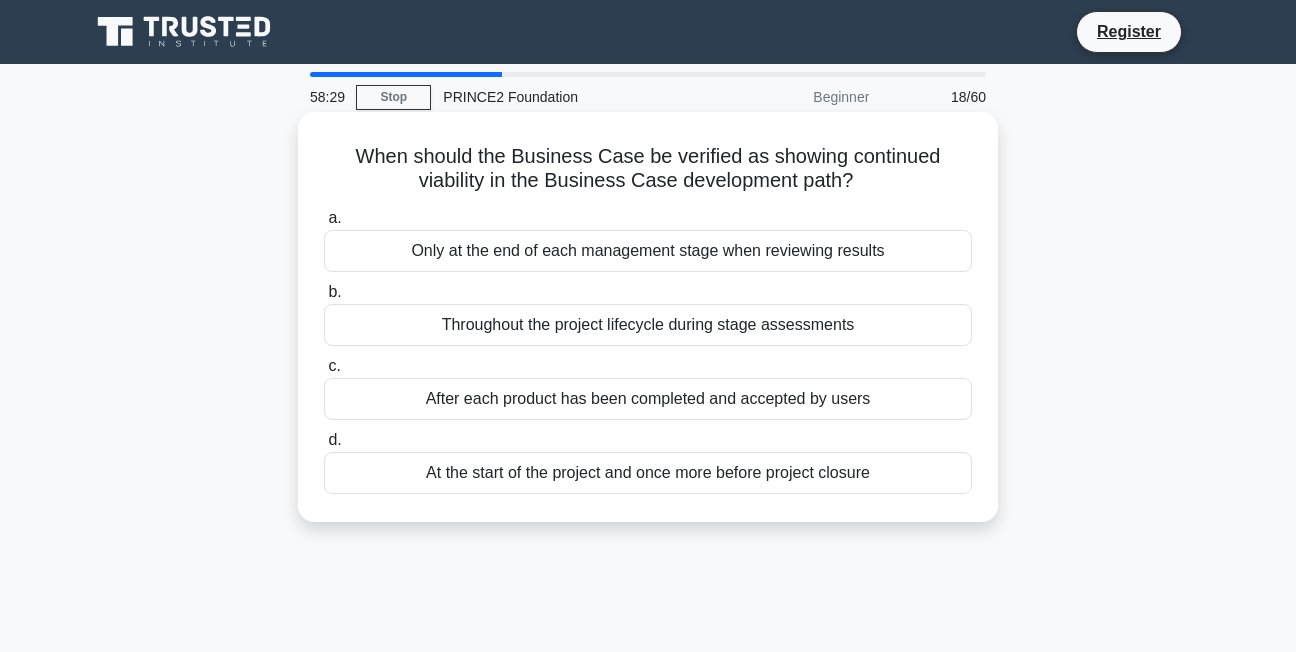 click on "Only at the end of each management stage when reviewing results" at bounding box center (648, 251) 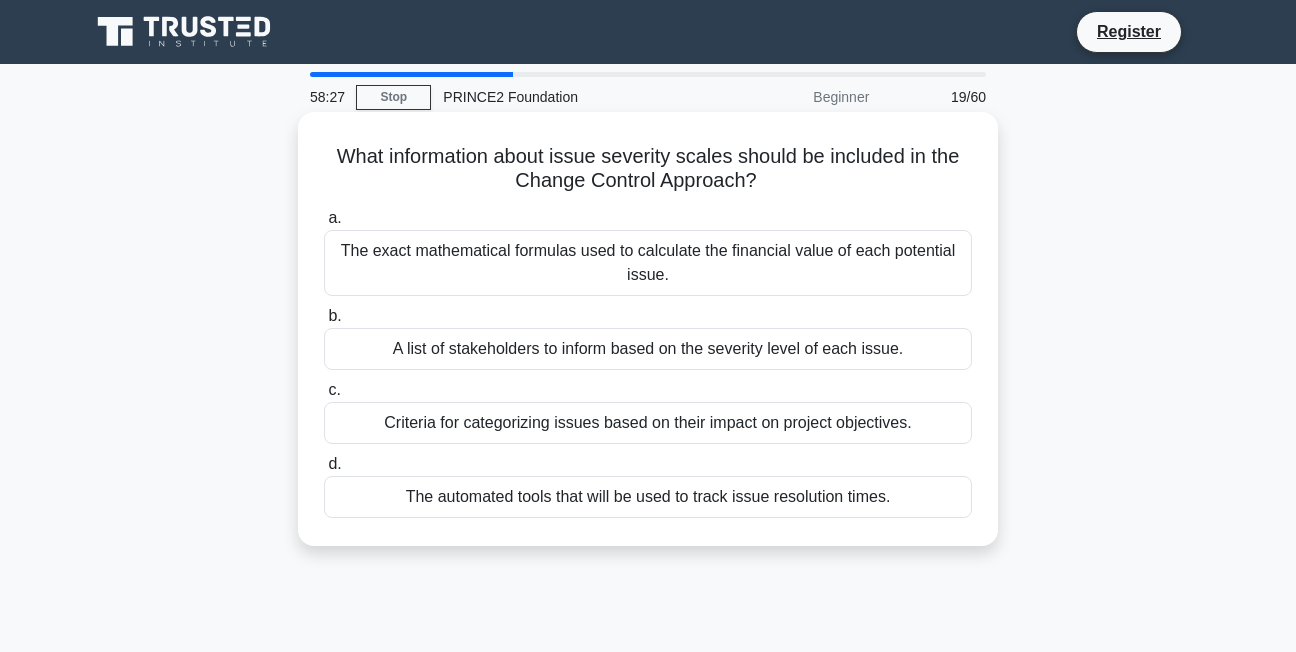 click on "Criteria for categorizing issues based on their impact on project objectives." at bounding box center (648, 423) 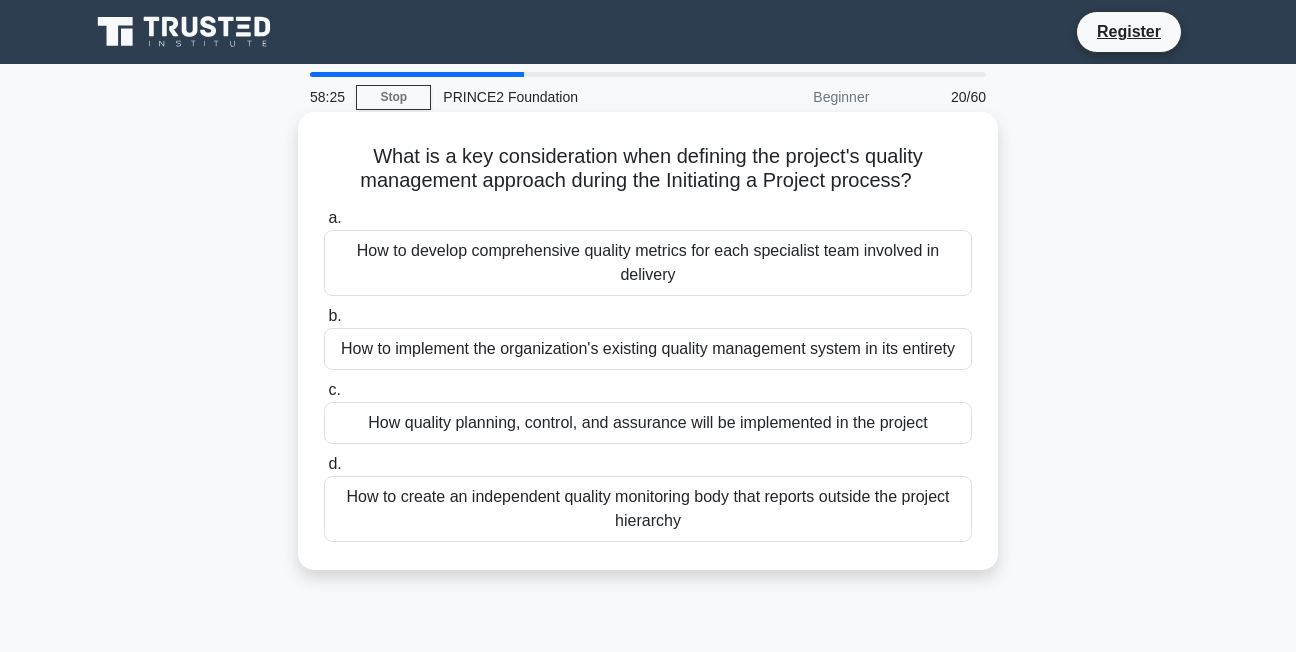 click on "How to develop comprehensive quality metrics for each specialist team involved in delivery" at bounding box center [648, 263] 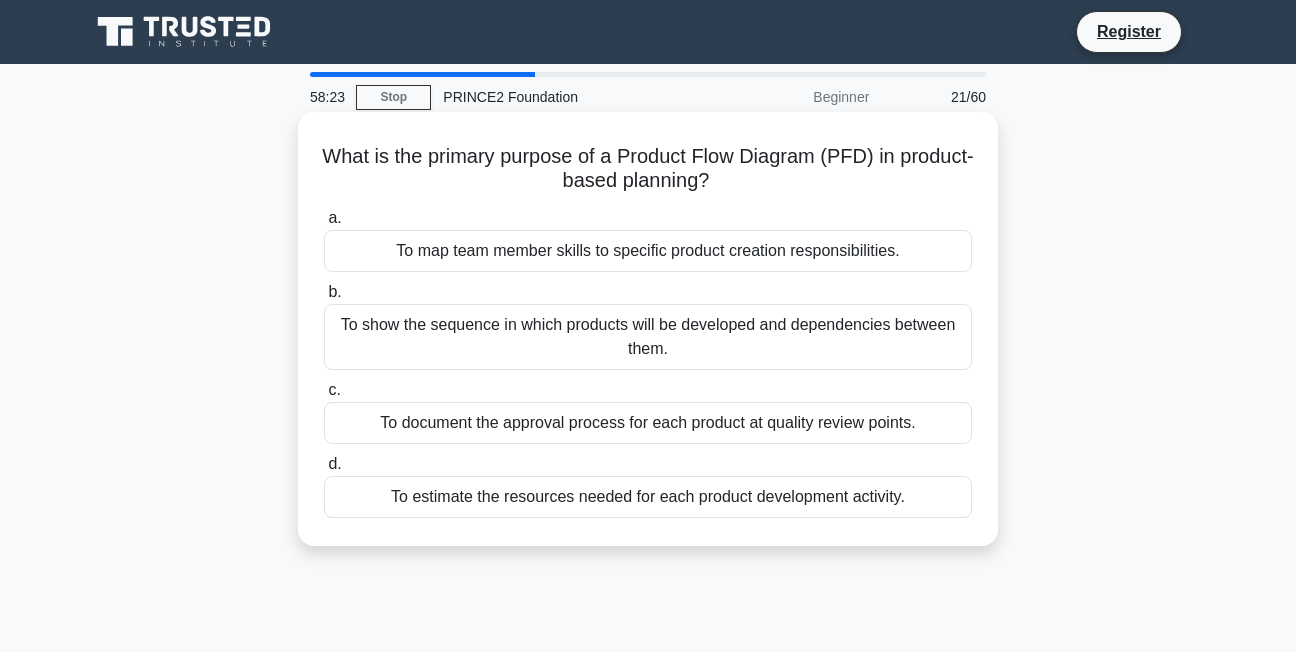 click on "To document the approval process for each product at quality review points." at bounding box center (648, 423) 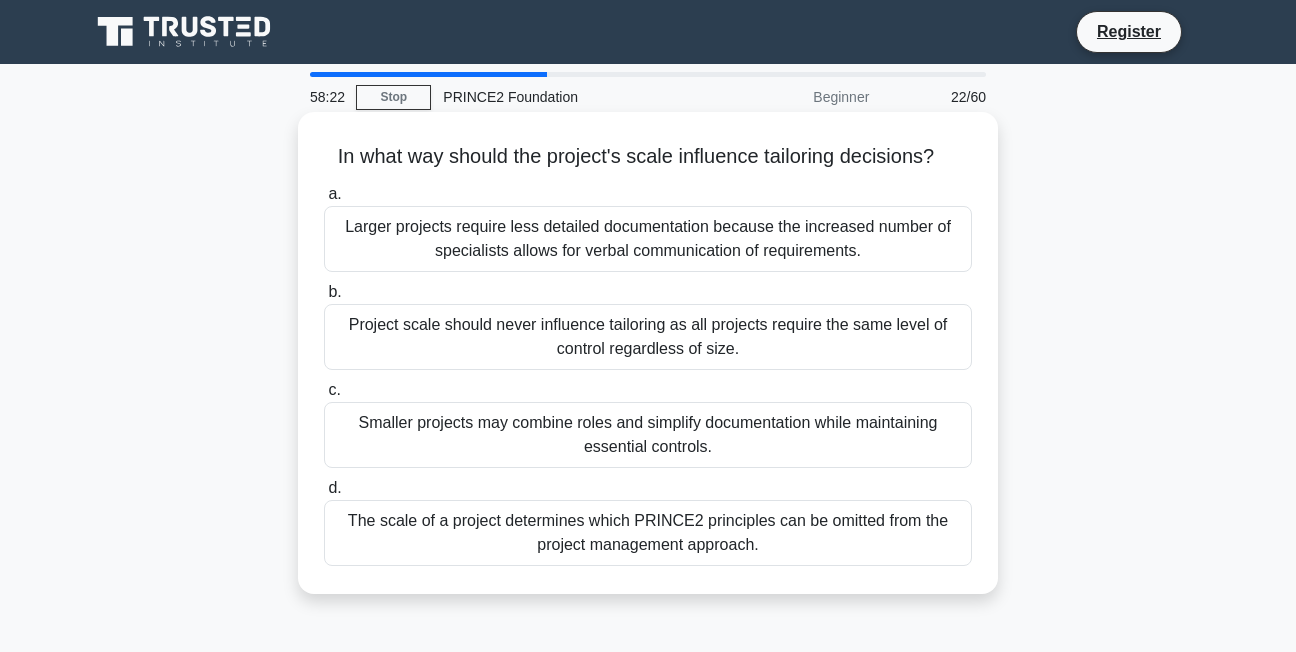 click on "The scale of a project determines which PRINCE2 principles can be omitted from the project management approach." at bounding box center [648, 533] 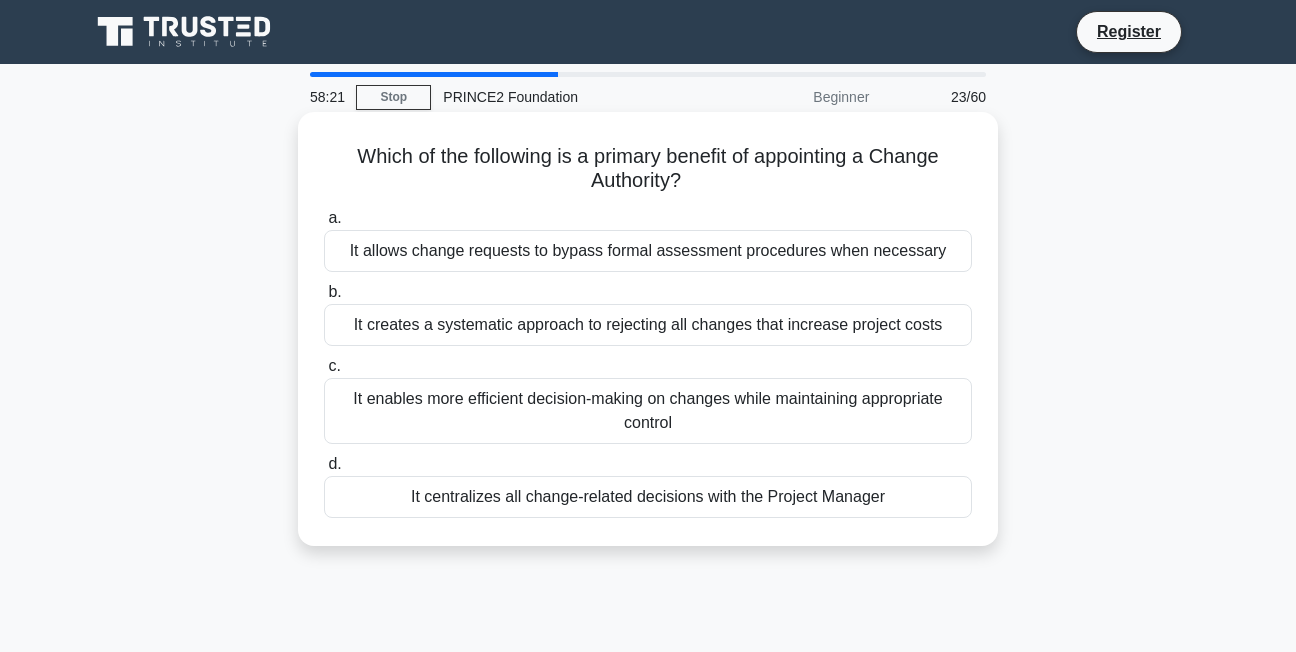 click on "It enables more efficient decision-making on changes while maintaining appropriate control" at bounding box center (648, 411) 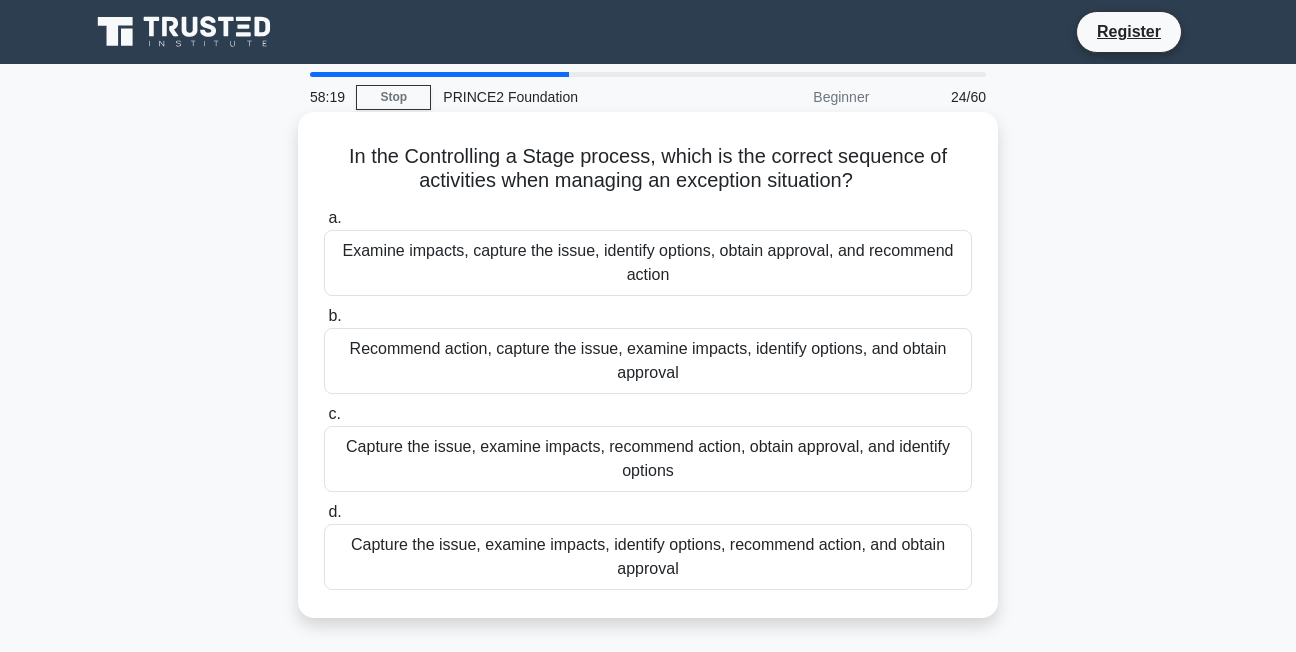 click on "Examine impacts, capture the issue, identify options, obtain approval, and recommend action" at bounding box center (648, 263) 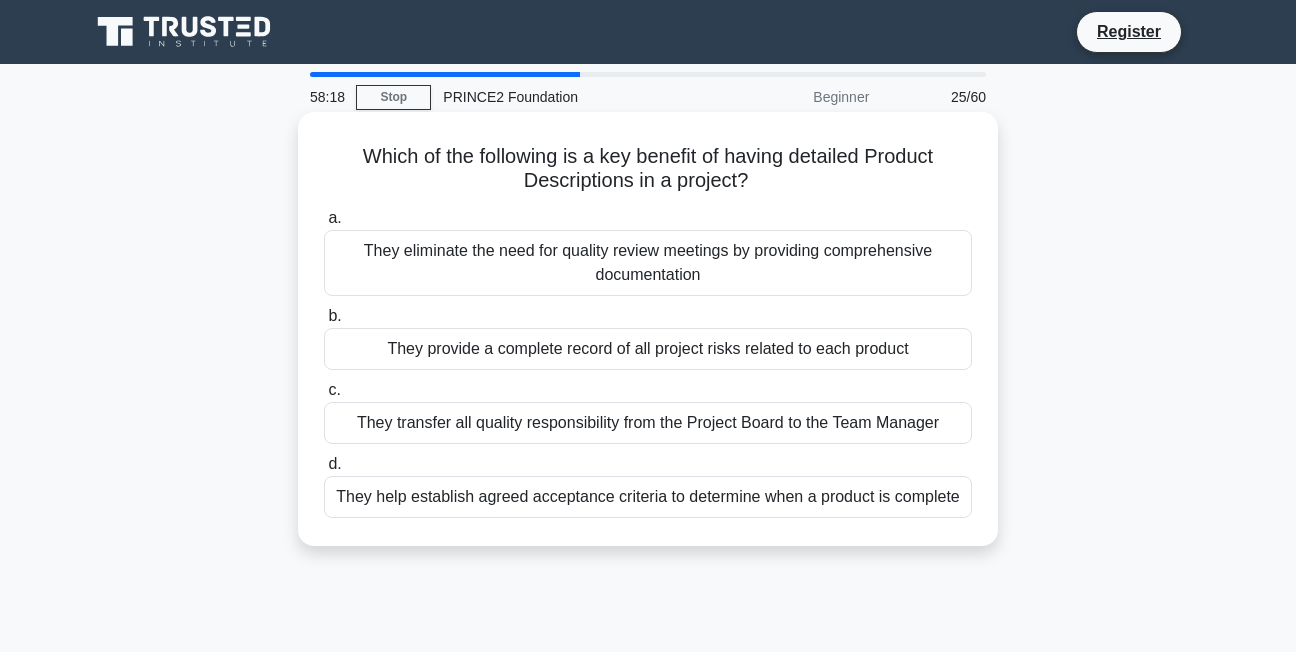 click on "They provide a complete record of all project risks related to each product" at bounding box center (648, 349) 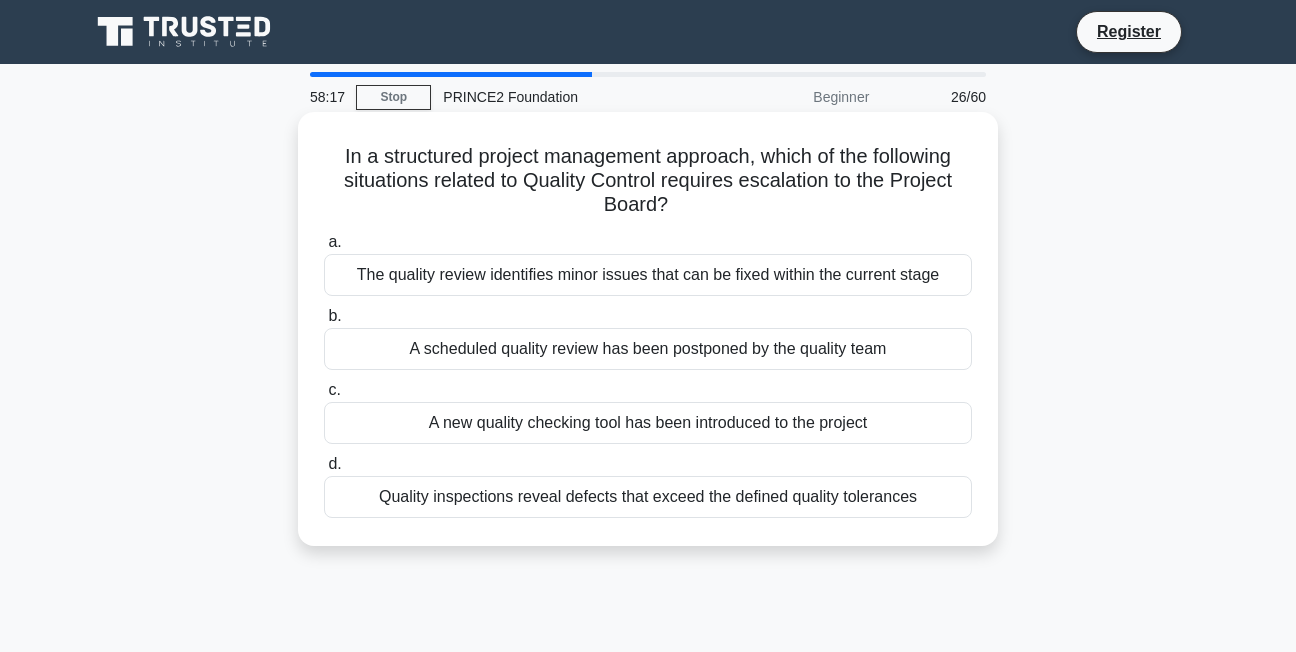 click on "A new quality checking tool has been introduced to the project" at bounding box center [648, 423] 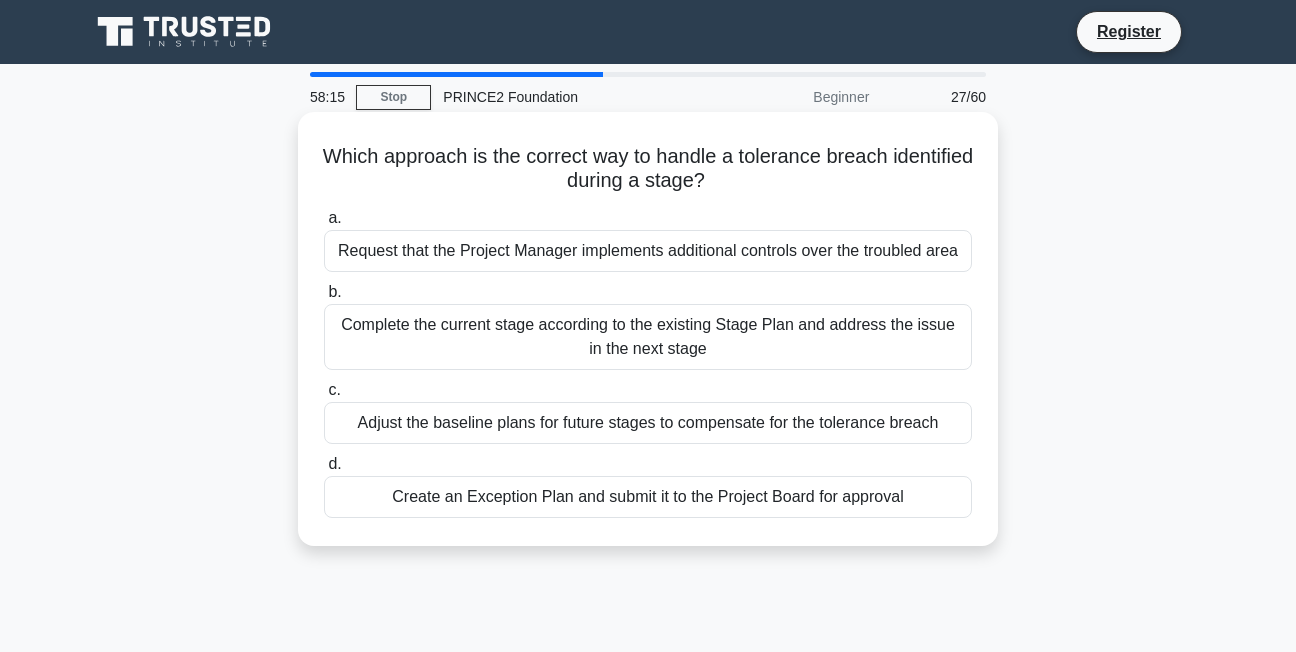 click on "Request that the Project Manager implements additional controls over the troubled area" at bounding box center [648, 251] 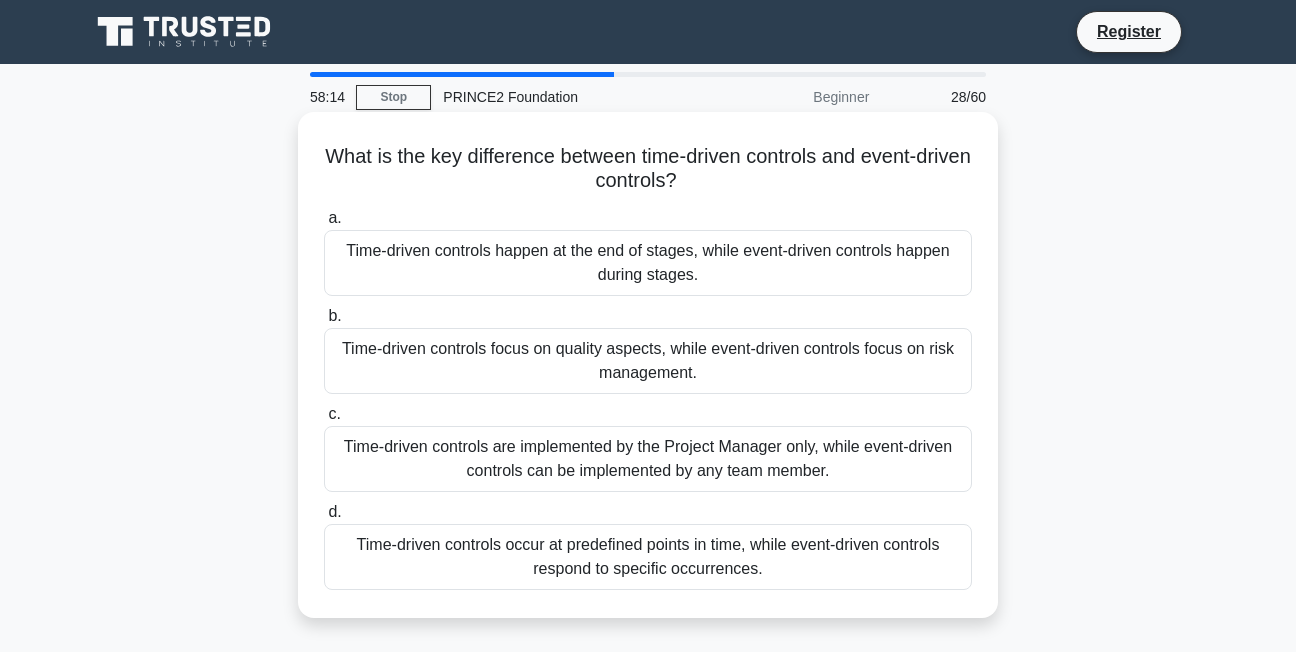 click on "Time-driven controls focus on quality aspects, while event-driven controls focus on risk management." at bounding box center (648, 361) 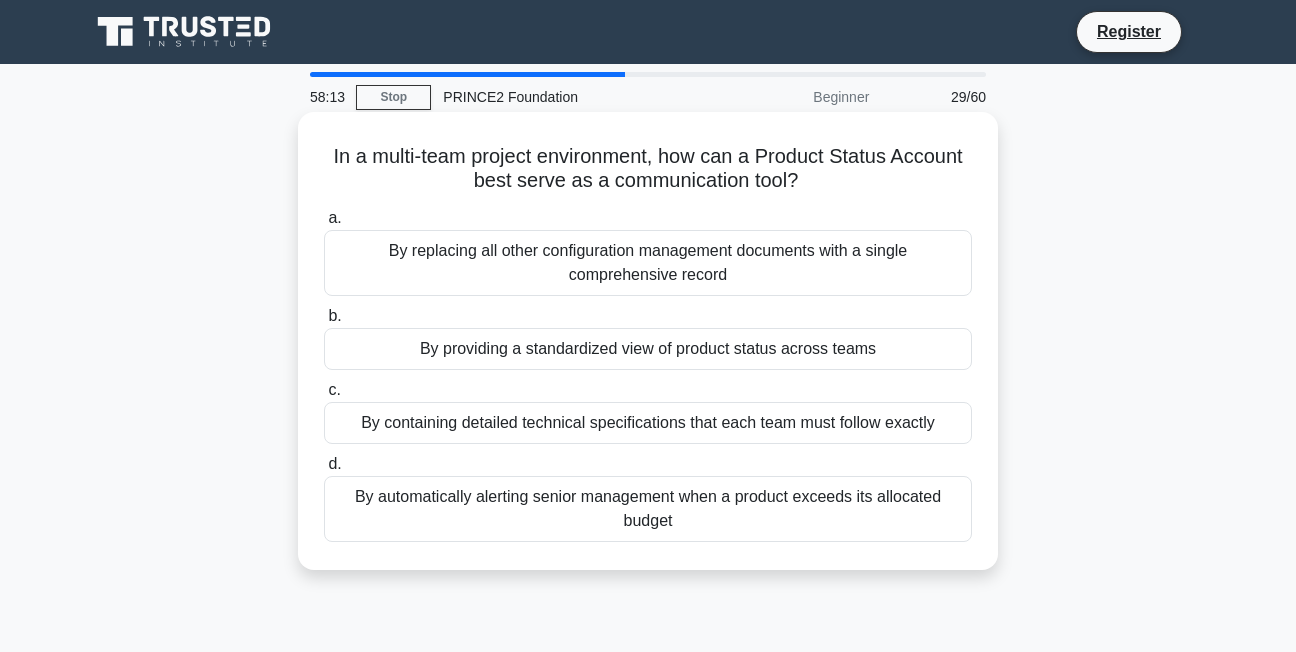 click on "By containing detailed technical specifications that each team must follow exactly" at bounding box center (648, 423) 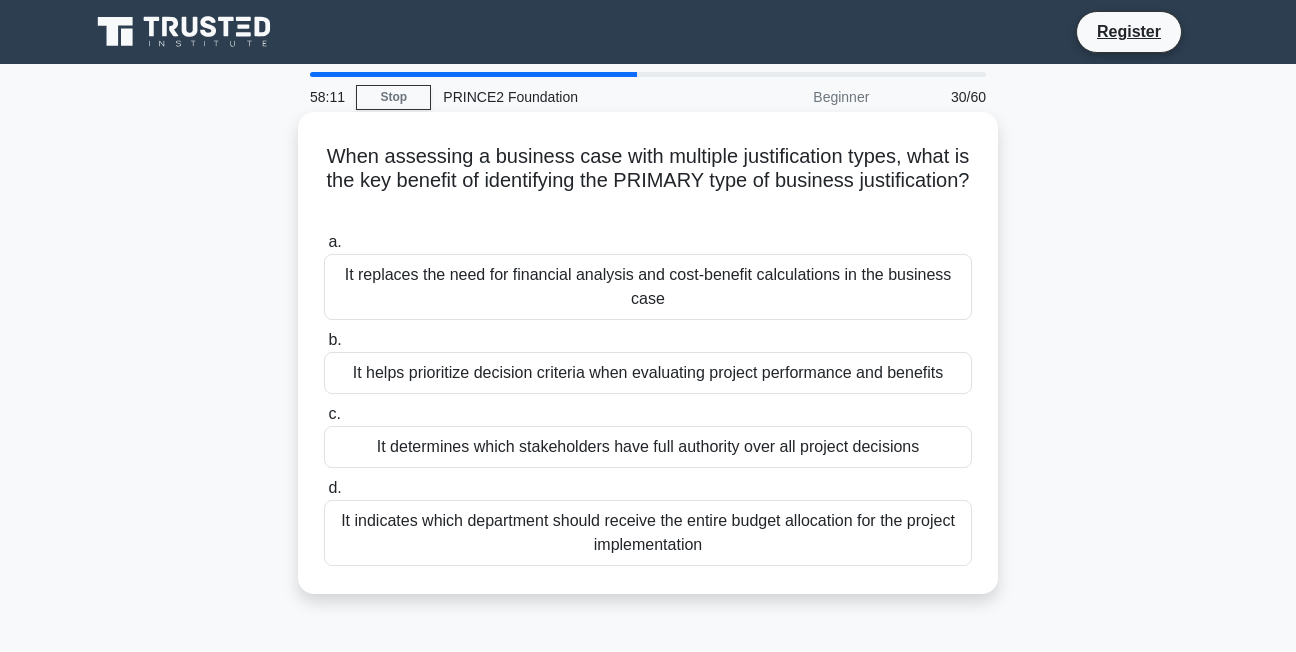 click on "It replaces the need for financial analysis and cost-benefit calculations in the business case" at bounding box center [648, 287] 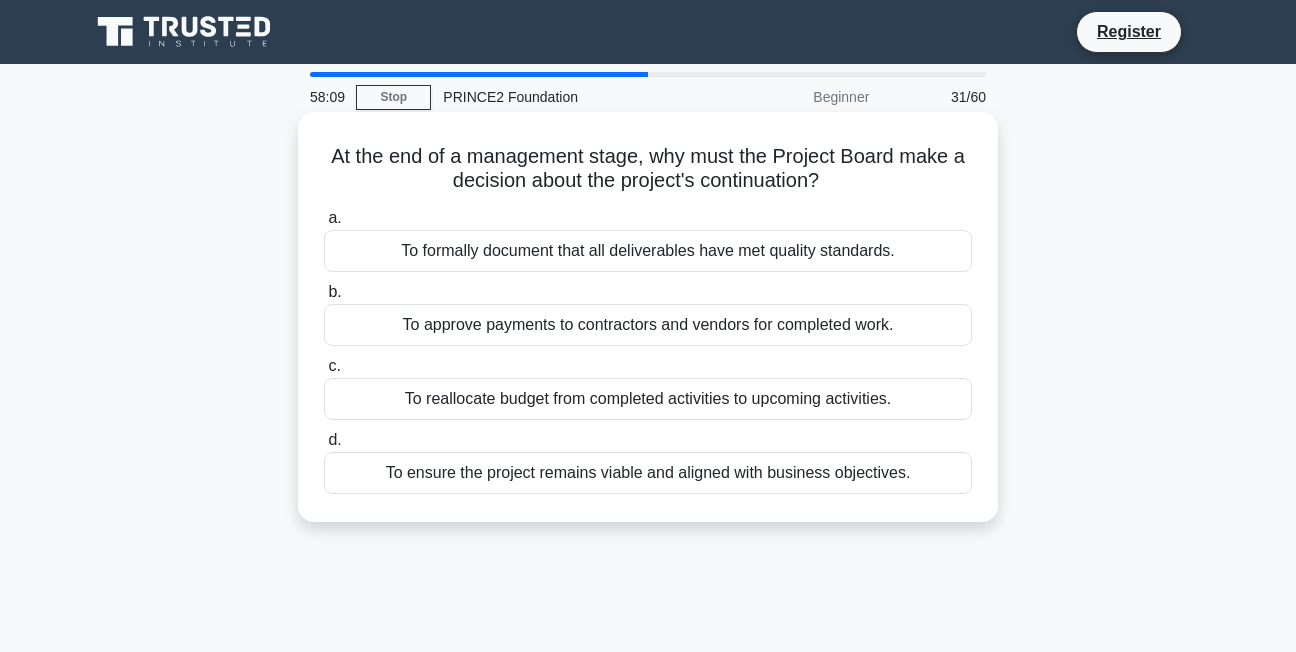 click on "To reallocate budget from completed activities to upcoming activities." at bounding box center (648, 399) 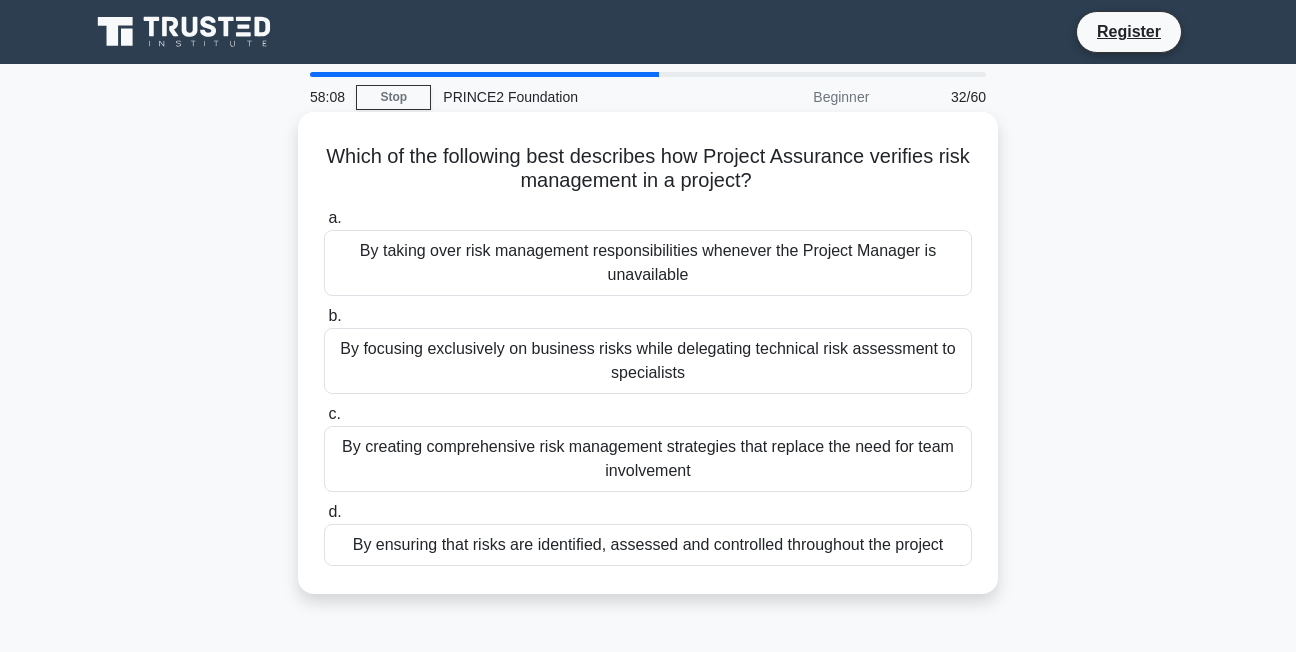 click on "b.
By focusing exclusively on business risks while delegating technical risk assessment to specialists" at bounding box center [648, 349] 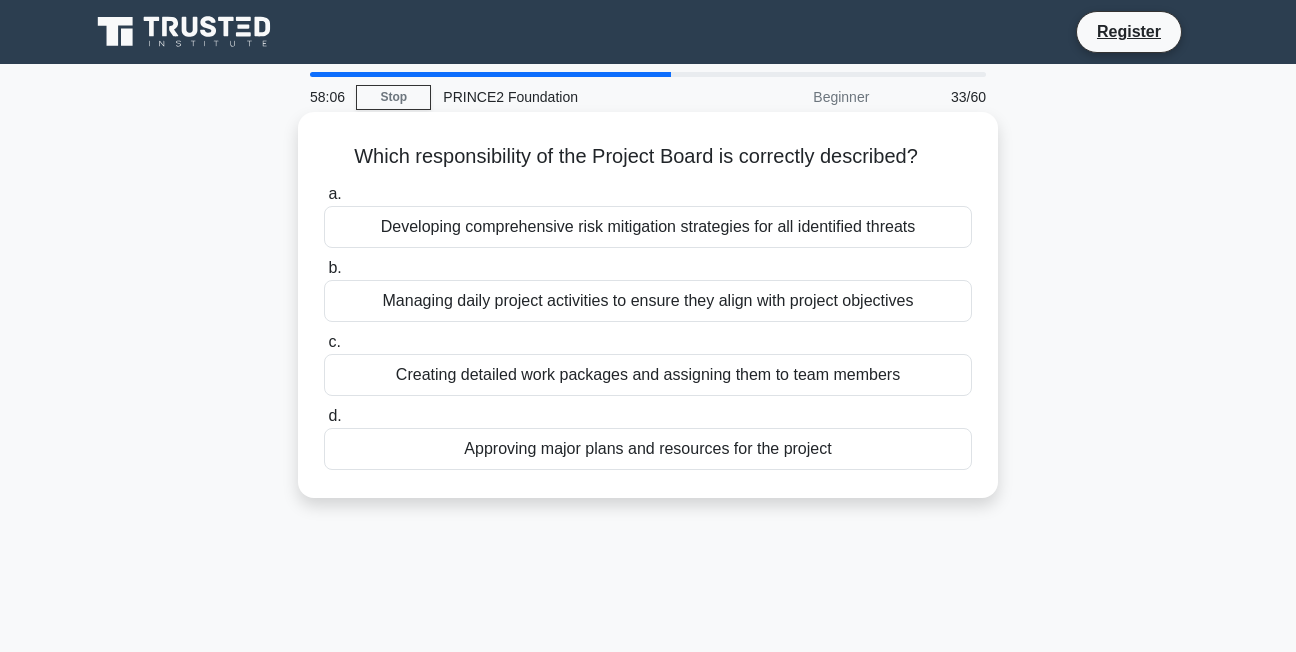 click on "Developing comprehensive risk mitigation strategies for all identified threats" at bounding box center (648, 227) 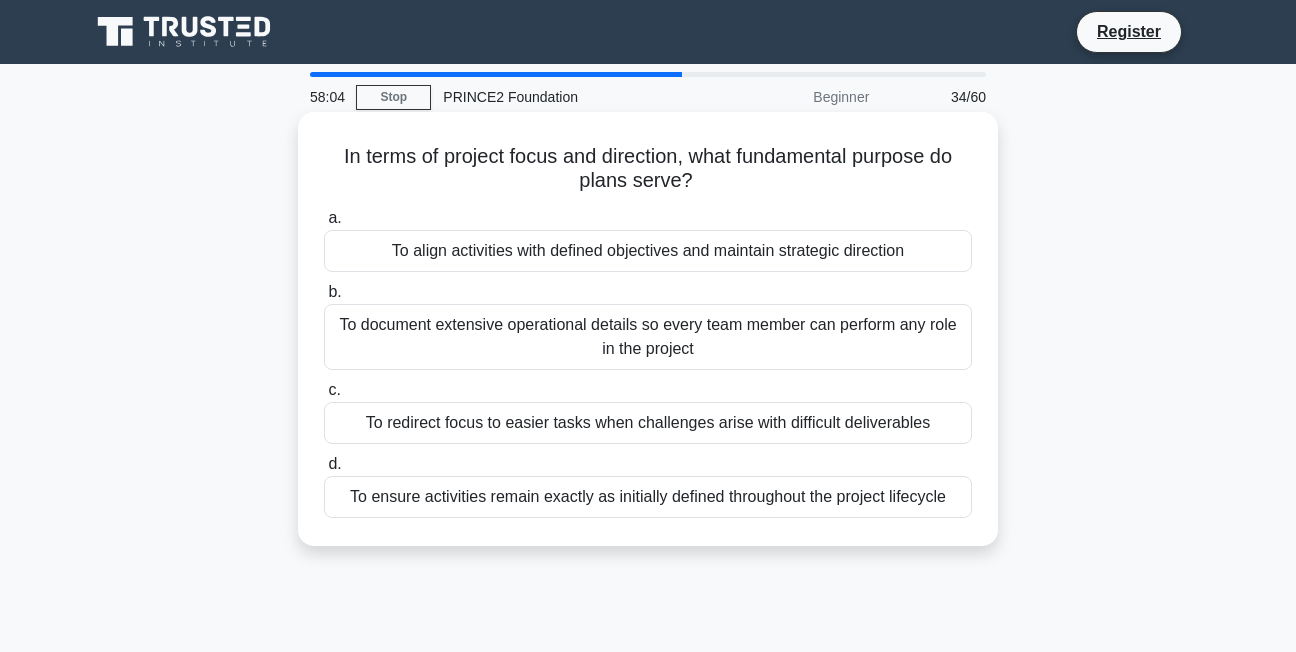 click on "To ensure activities remain exactly as initially defined throughout the project lifecycle" at bounding box center (648, 497) 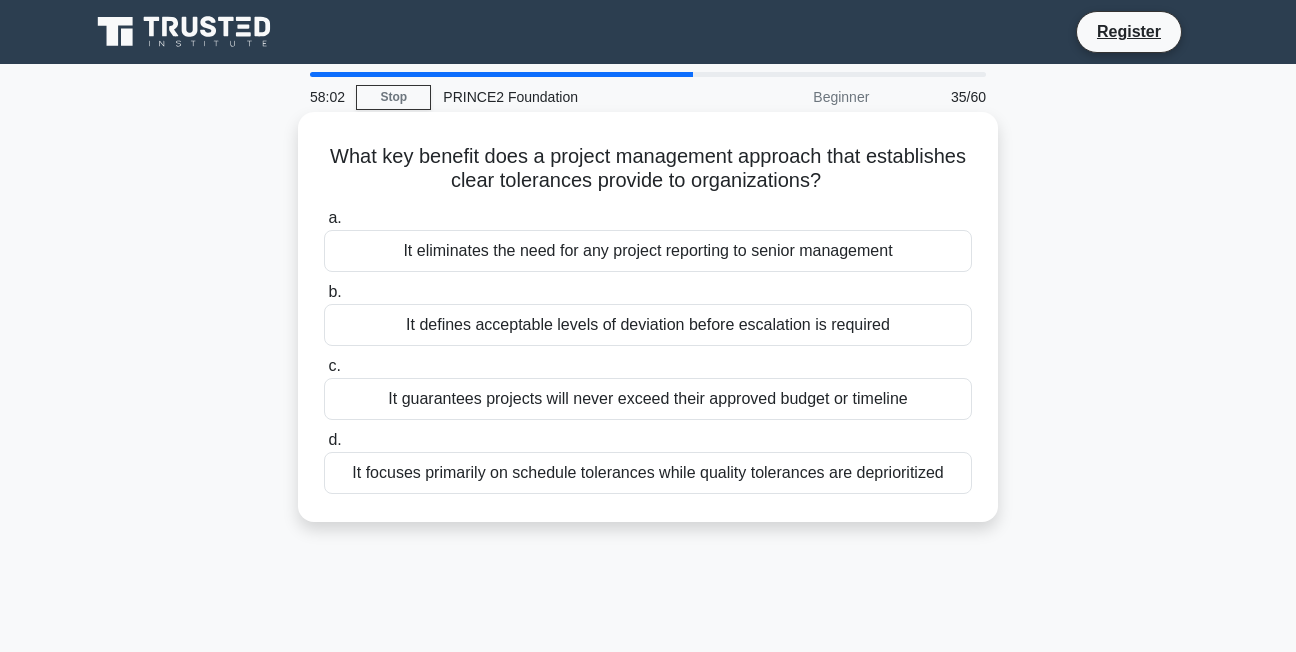 click on "It defines acceptable levels of deviation before escalation is required" at bounding box center [648, 325] 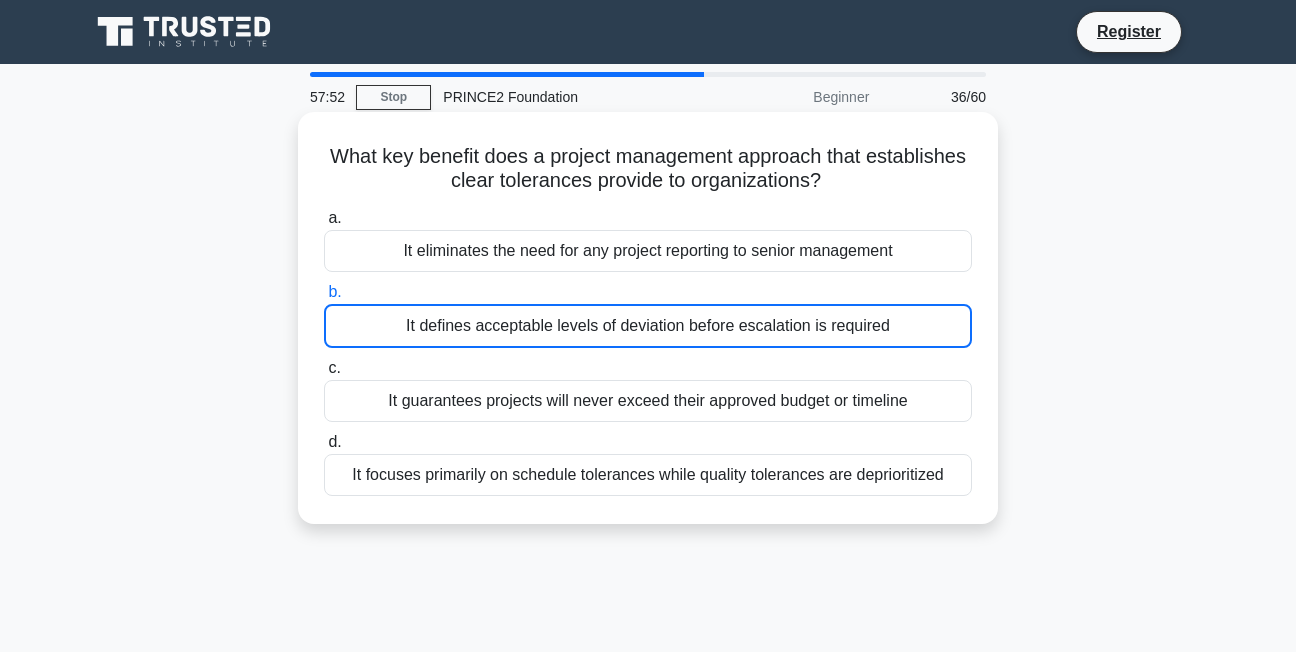 click on "It eliminates the need for any project reporting to senior management" at bounding box center (648, 251) 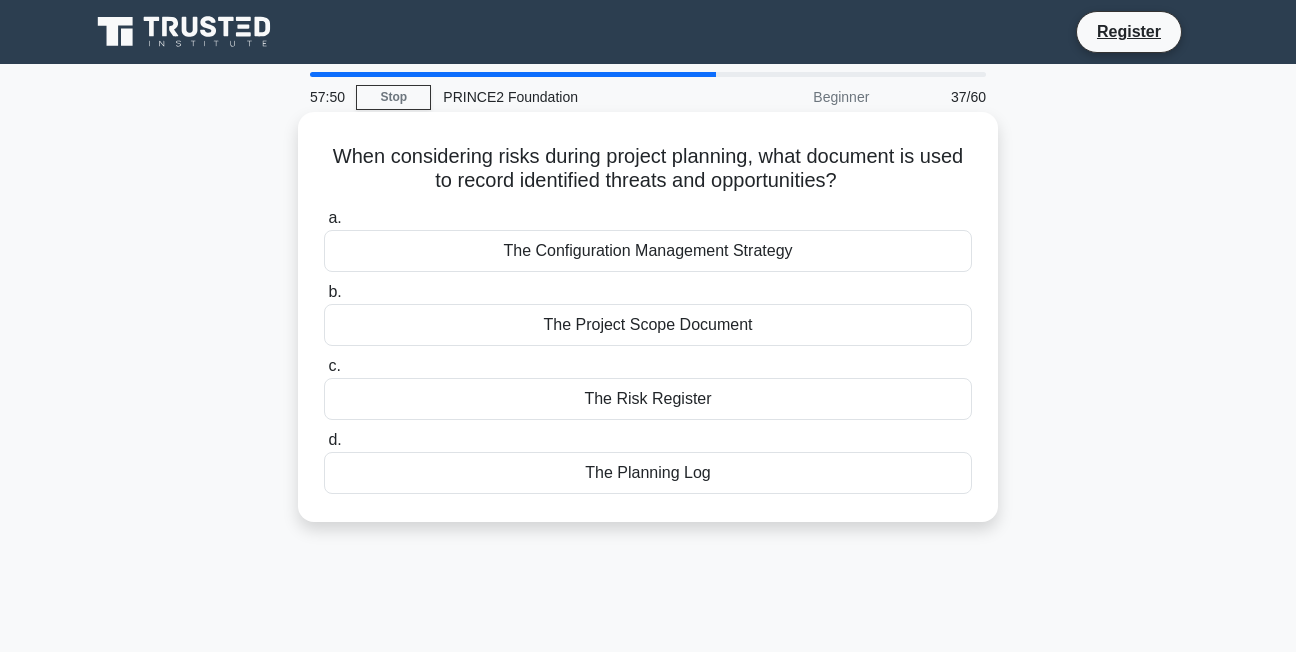 click on "The Risk Register" at bounding box center [648, 399] 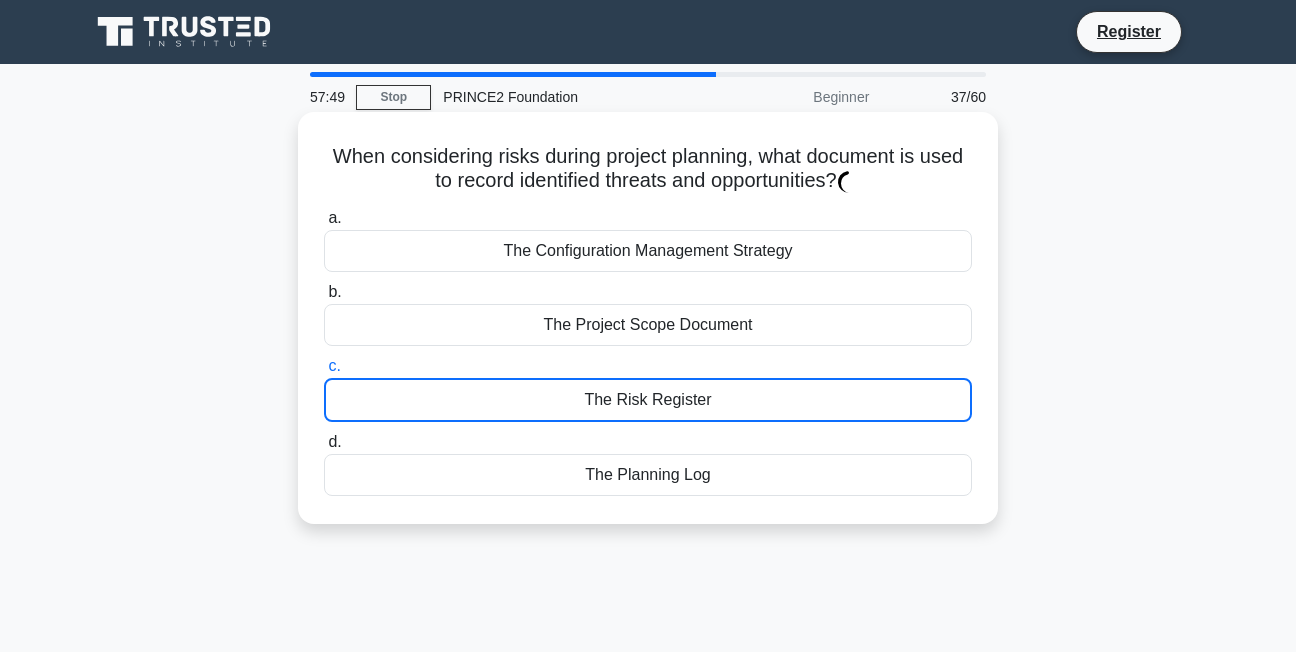 click on "The Risk Register" at bounding box center (648, 400) 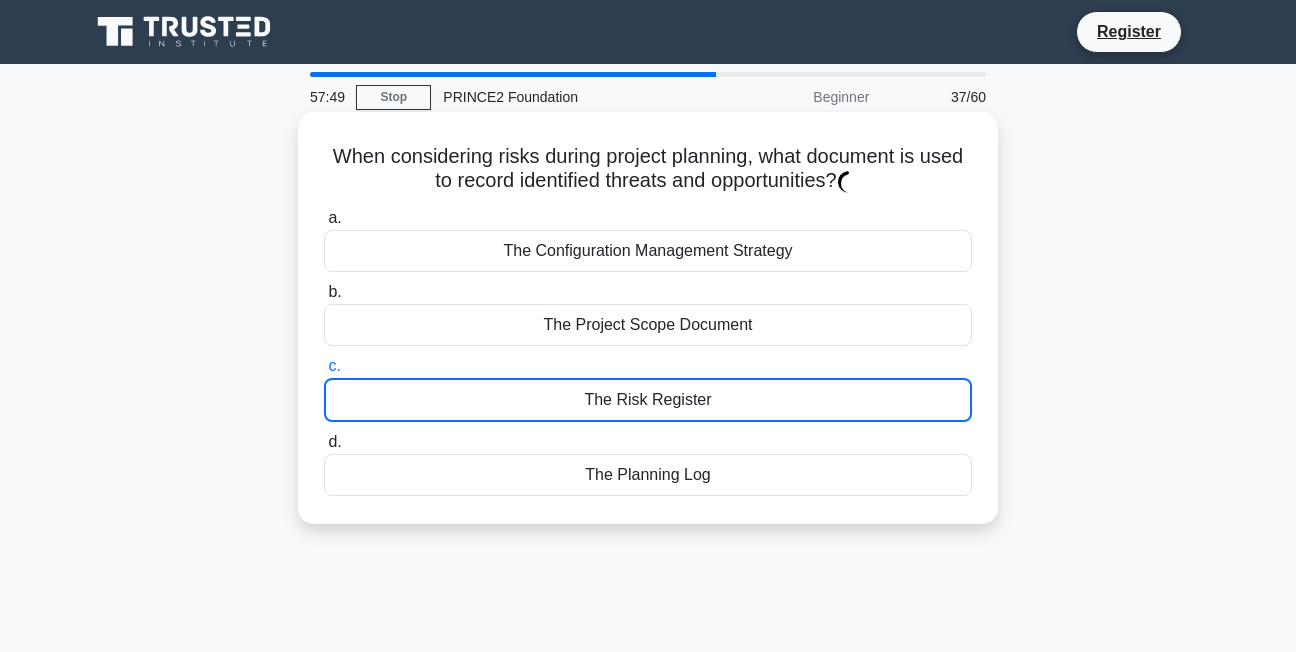 click on "c.
The Risk Register" at bounding box center [324, 366] 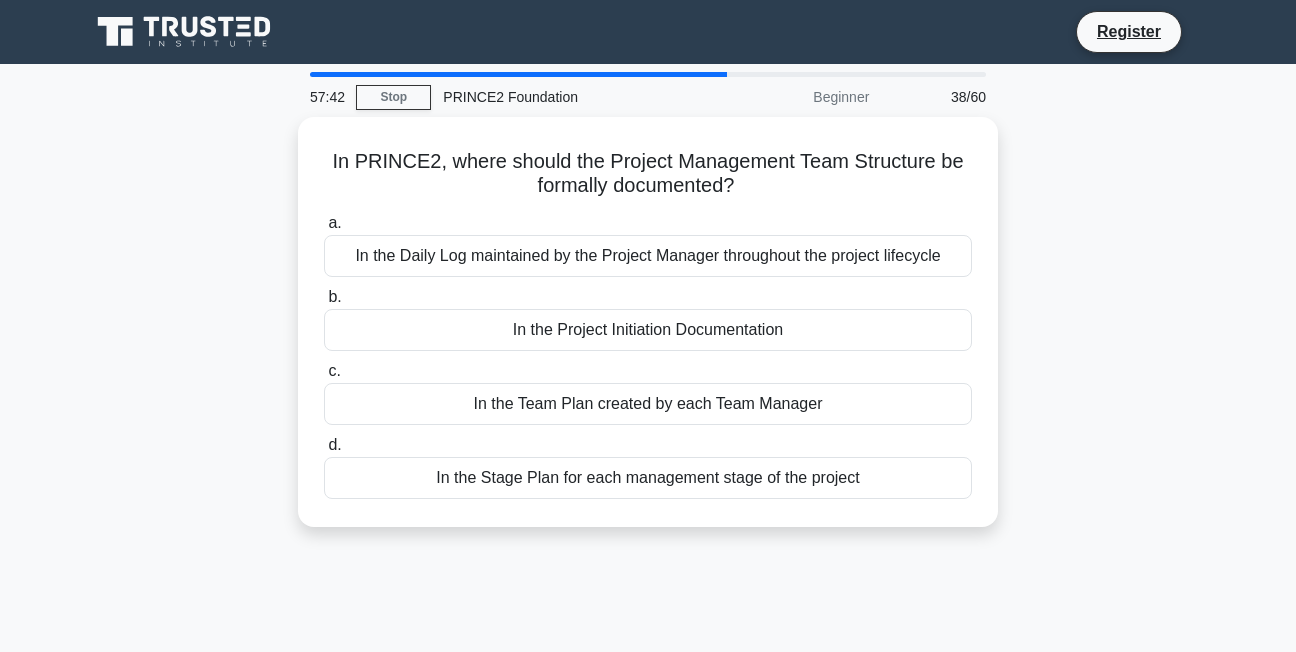 click on "In the Daily Log maintained by the Project Manager throughout the project lifecycle" at bounding box center [648, 256] 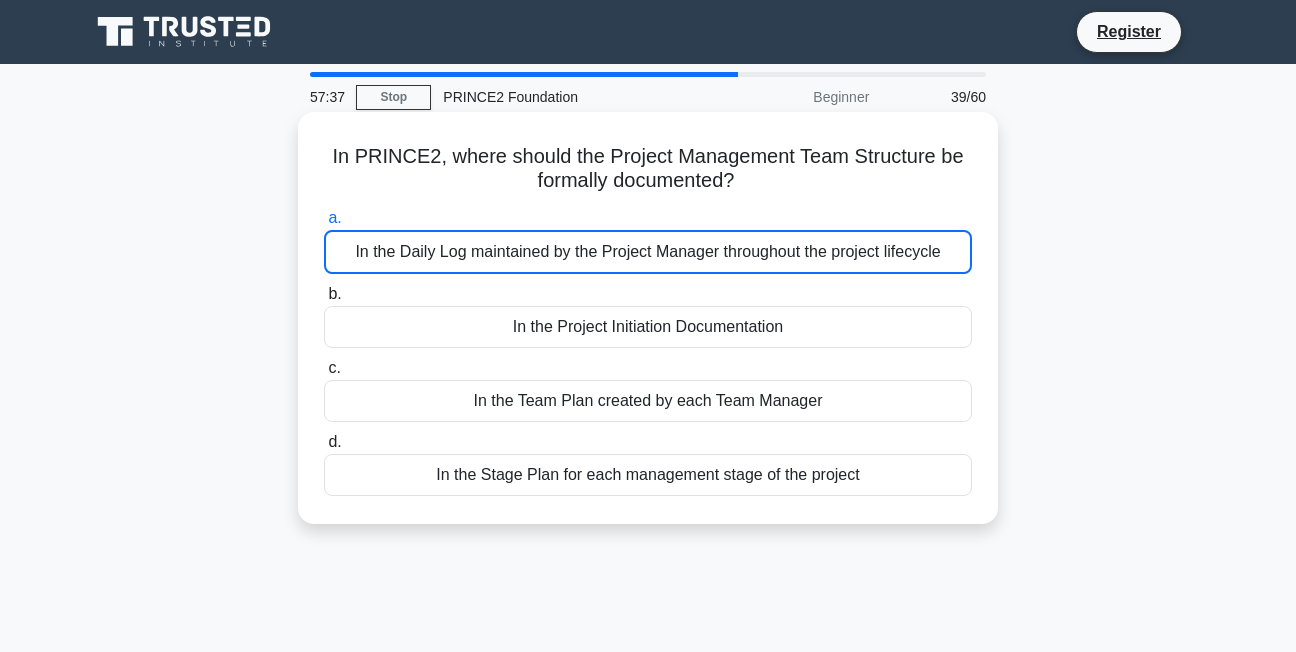 click on "In the Stage Plan for each management stage of the project" at bounding box center [648, 475] 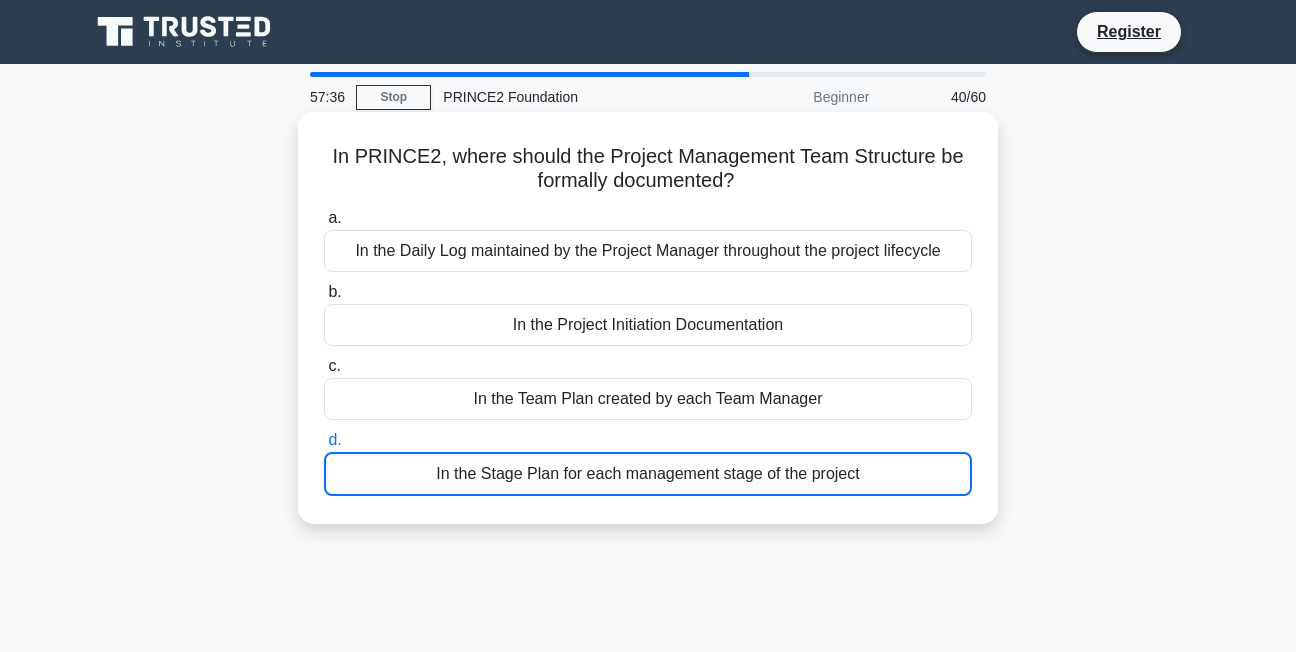 click on "In the Stage Plan for each management stage of the project" at bounding box center (648, 474) 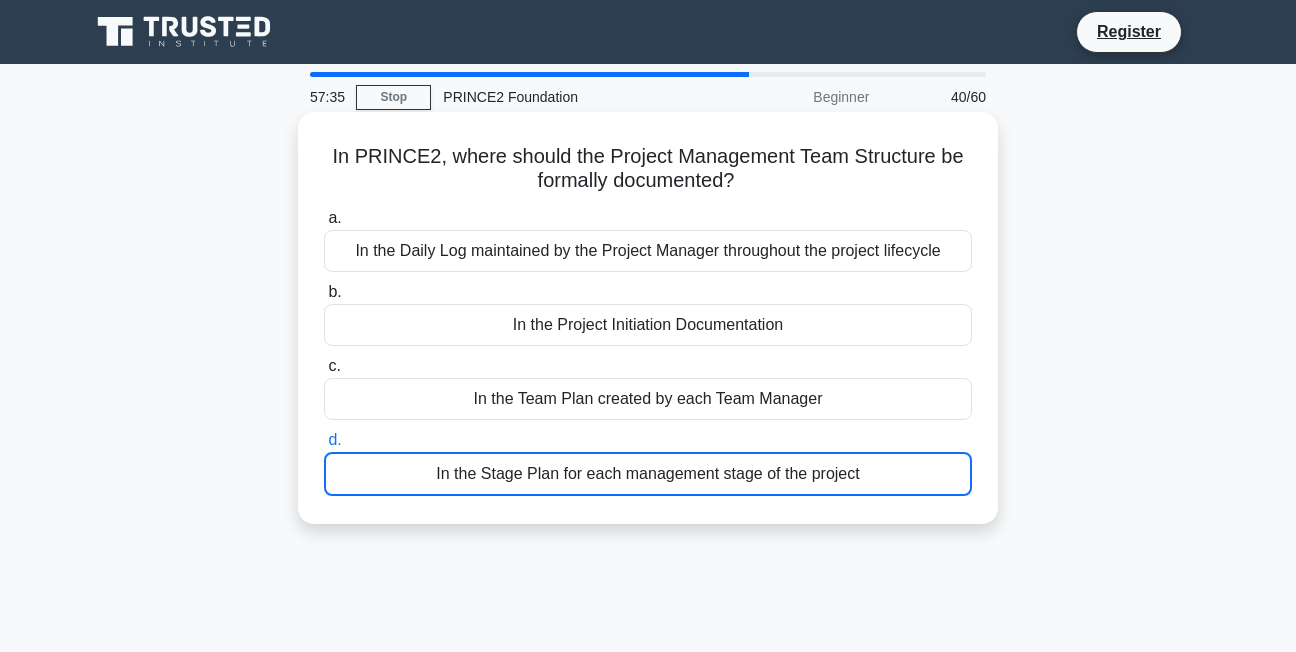 drag, startPoint x: 606, startPoint y: 481, endPoint x: 606, endPoint y: 409, distance: 72 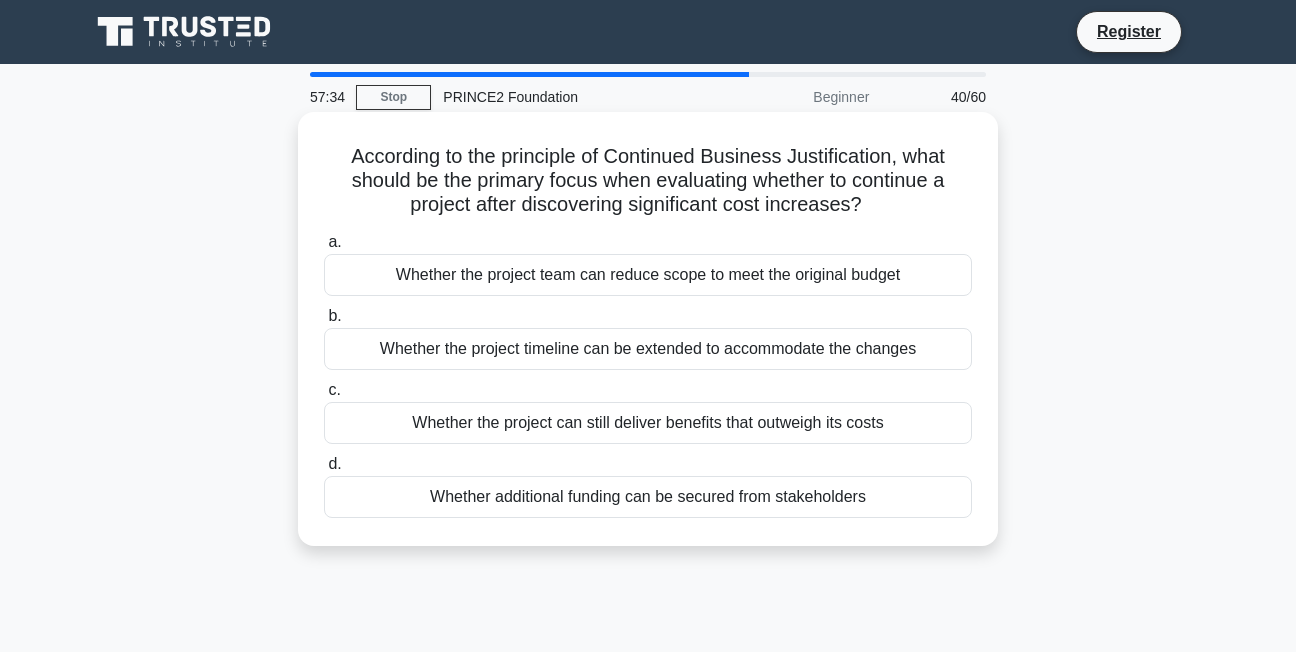 drag, startPoint x: 606, startPoint y: 409, endPoint x: 523, endPoint y: 403, distance: 83.21658 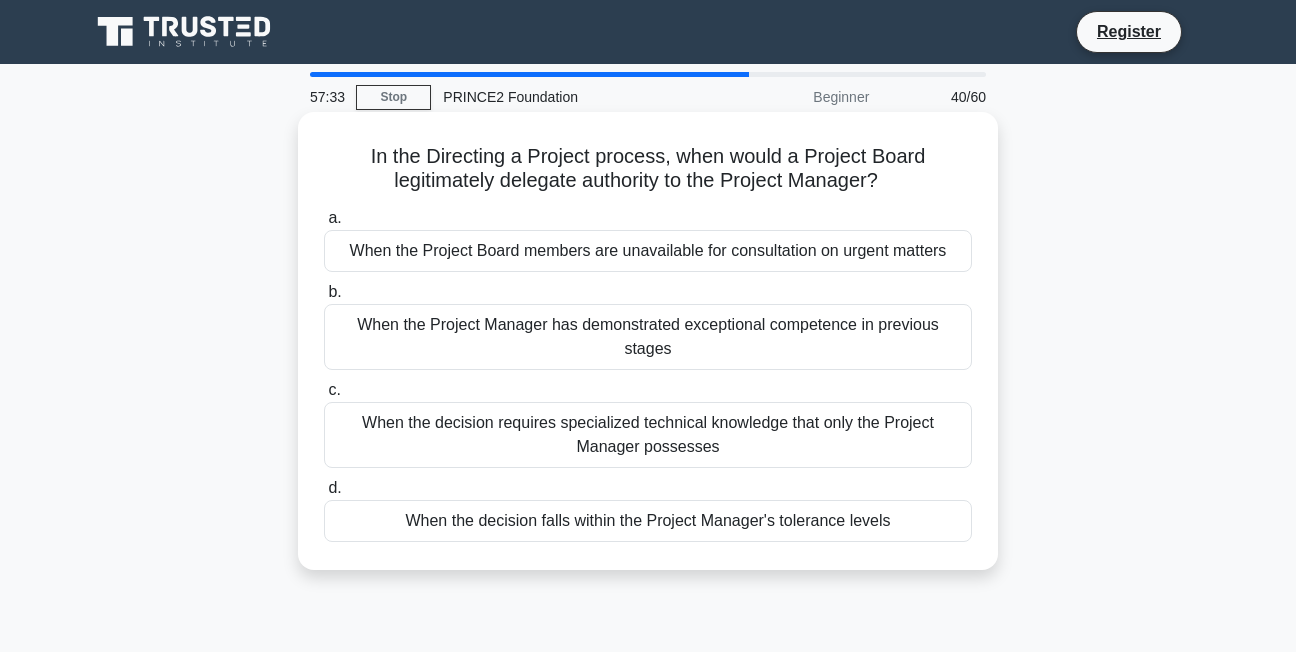 click on "When the Project Manager has demonstrated exceptional competence in previous stages" at bounding box center [648, 337] 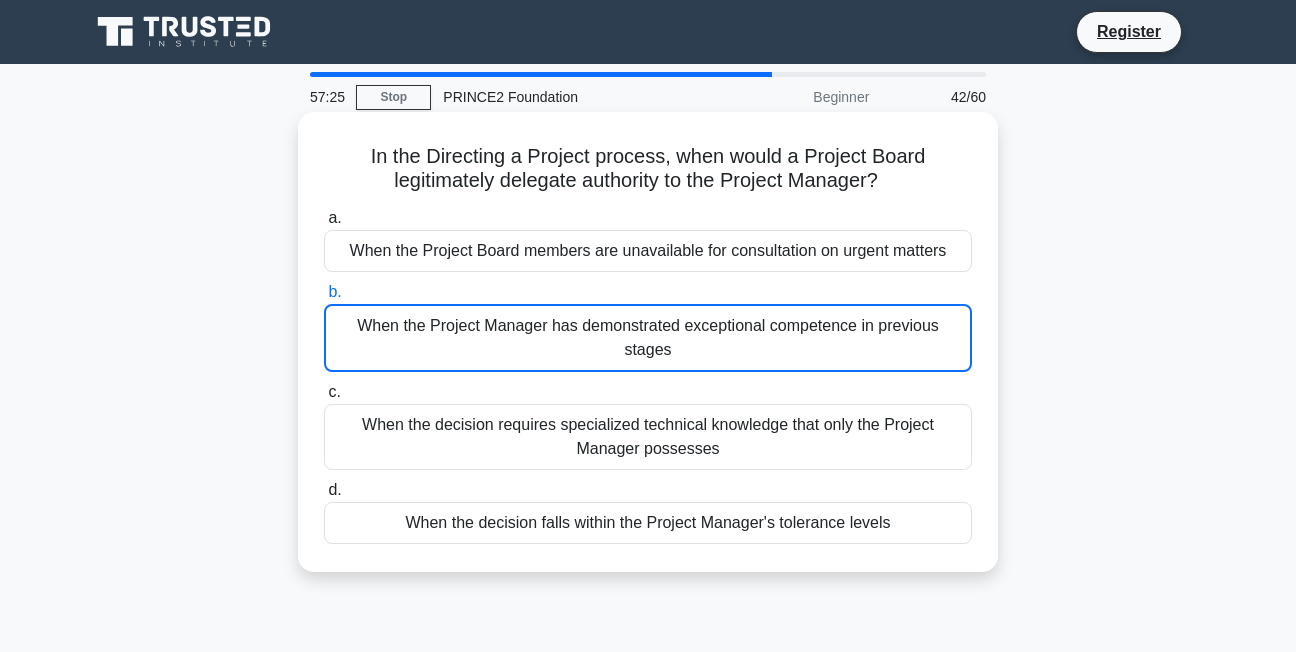 click on "When the decision falls within the Project Manager's tolerance levels" at bounding box center (648, 523) 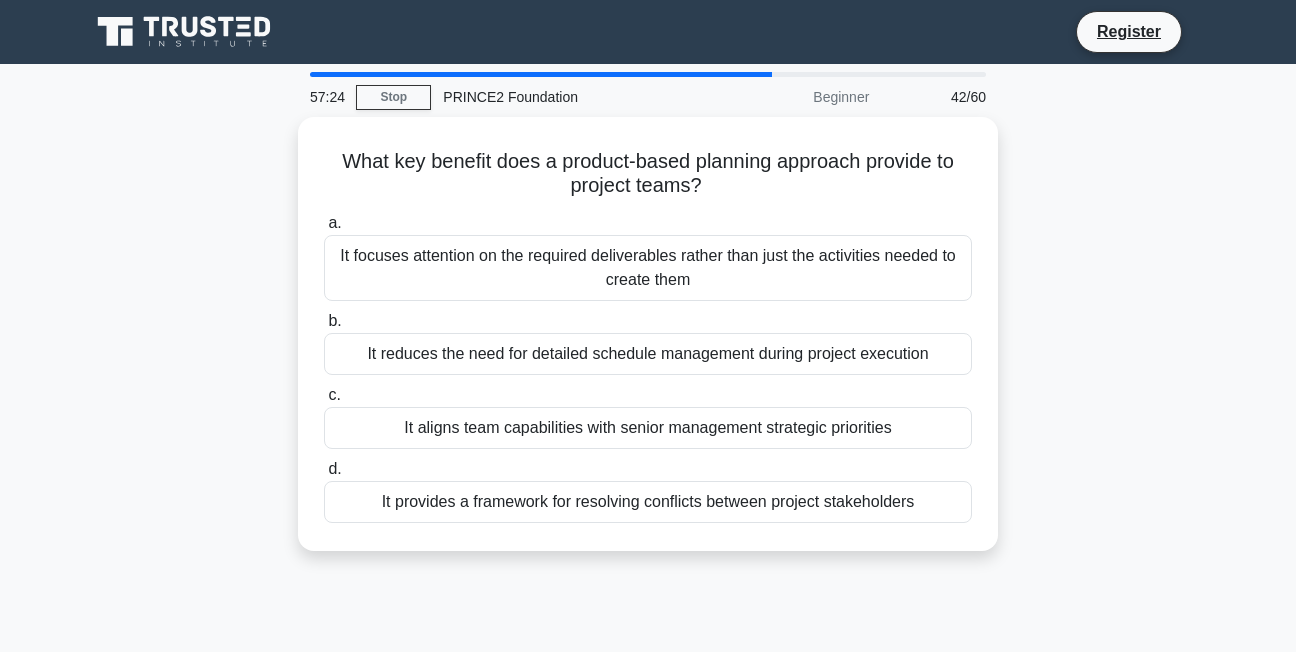 click on "What key benefit does a product-based planning approach provide to project teams?
.spinner_0XTQ{transform-origin:center;animation:spinner_y6GP .75s linear infinite}@keyframes spinner_y6GP{100%{transform:rotate(360deg)}}
a.
It focuses attention on the required deliverables rather than just the activities needed to create them
b." at bounding box center [648, 334] 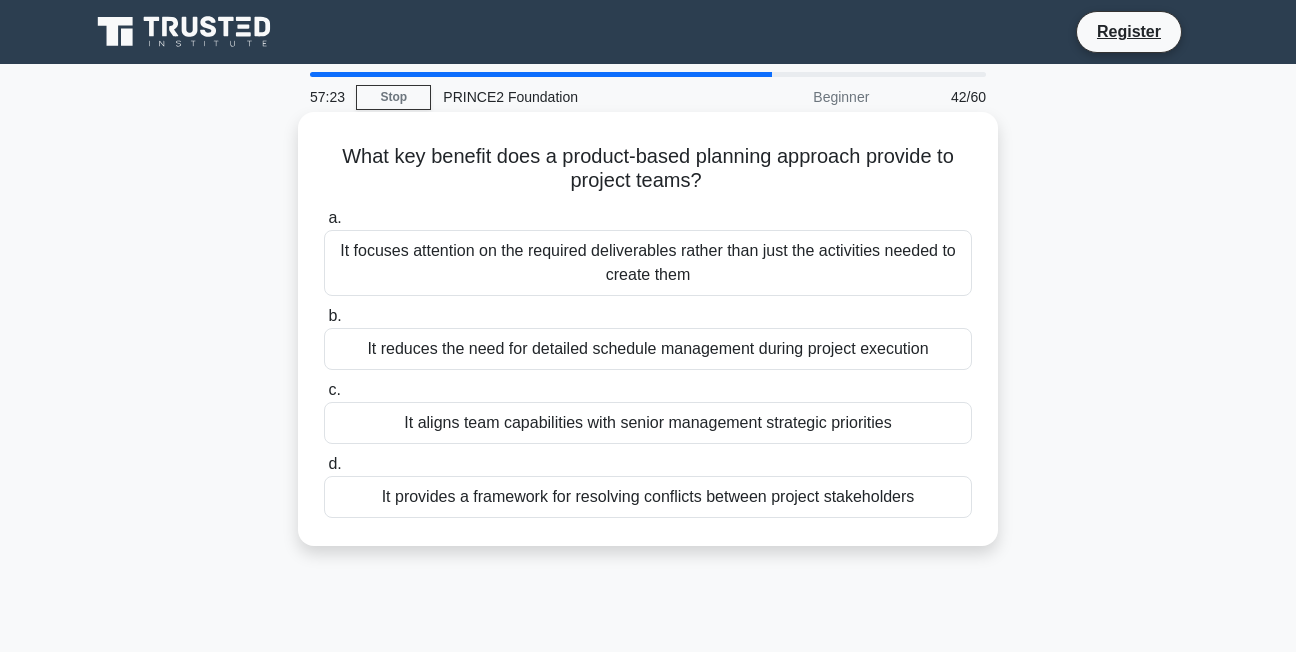 click on "It provides a framework for resolving conflicts between project stakeholders" at bounding box center [648, 497] 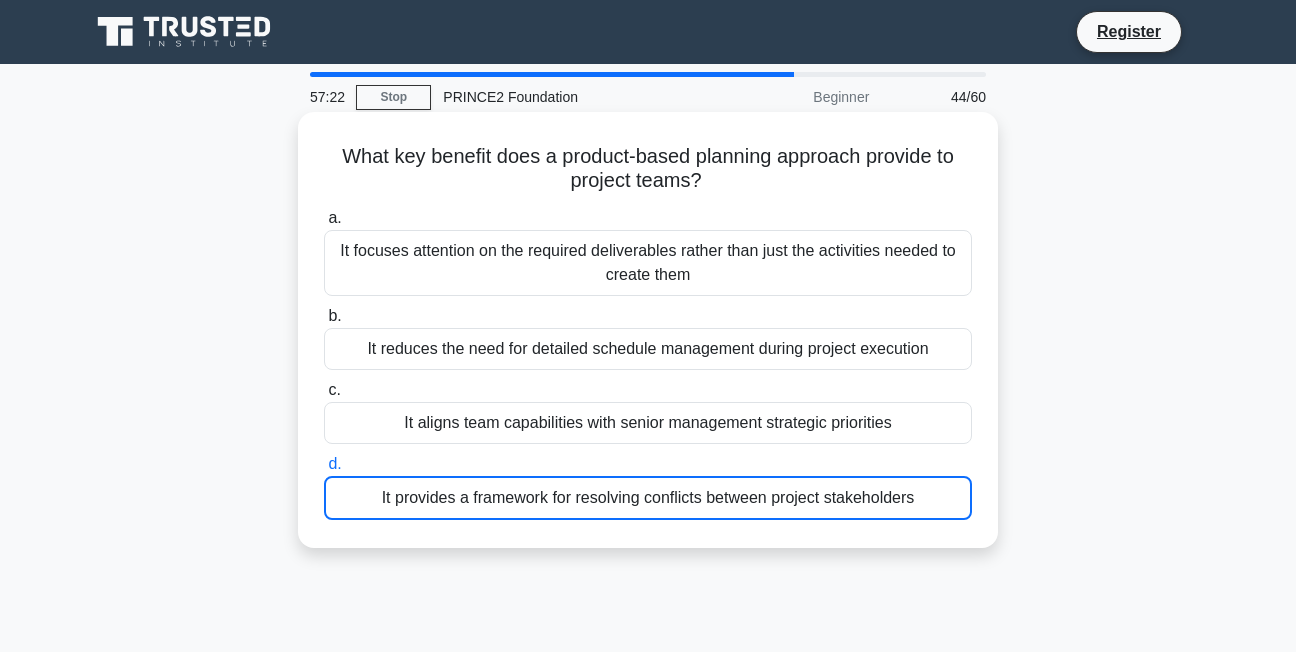 click on "It aligns team capabilities with senior management strategic priorities" at bounding box center (648, 423) 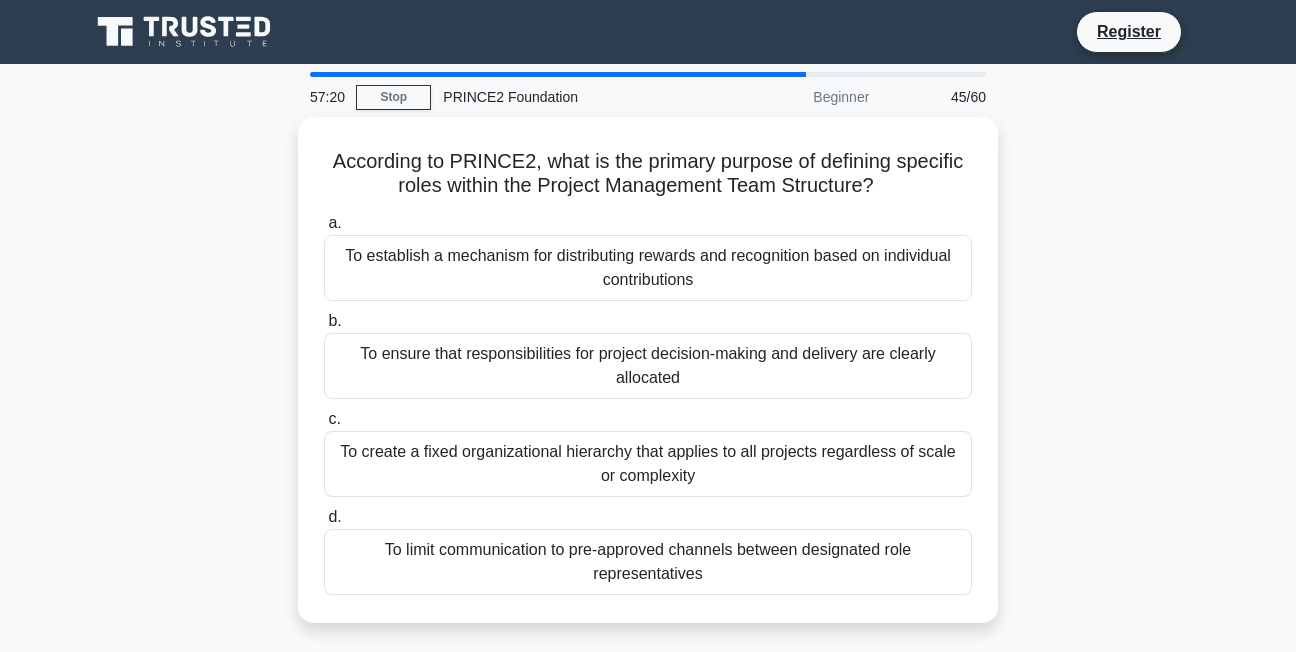 click on "b.
To ensure that responsibilities for project decision-making and delivery are clearly allocated" at bounding box center [648, 354] 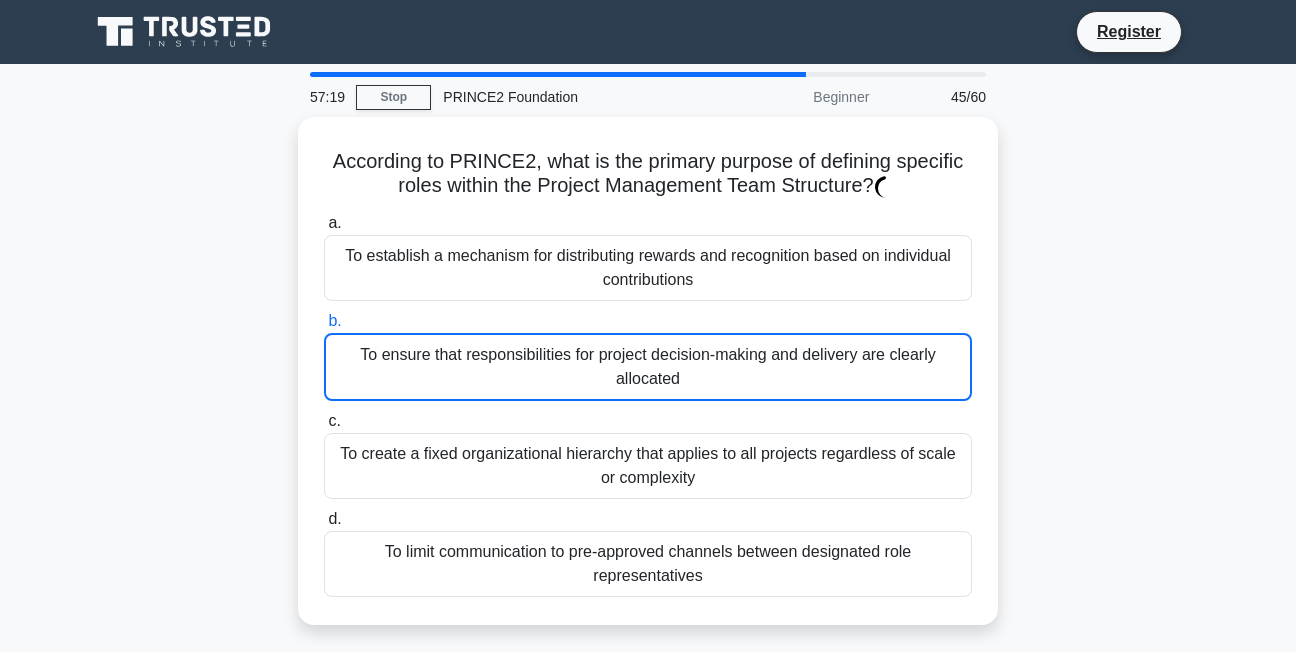 click on "b.
To ensure that responsibilities for project decision-making and delivery are clearly allocated" at bounding box center [648, 355] 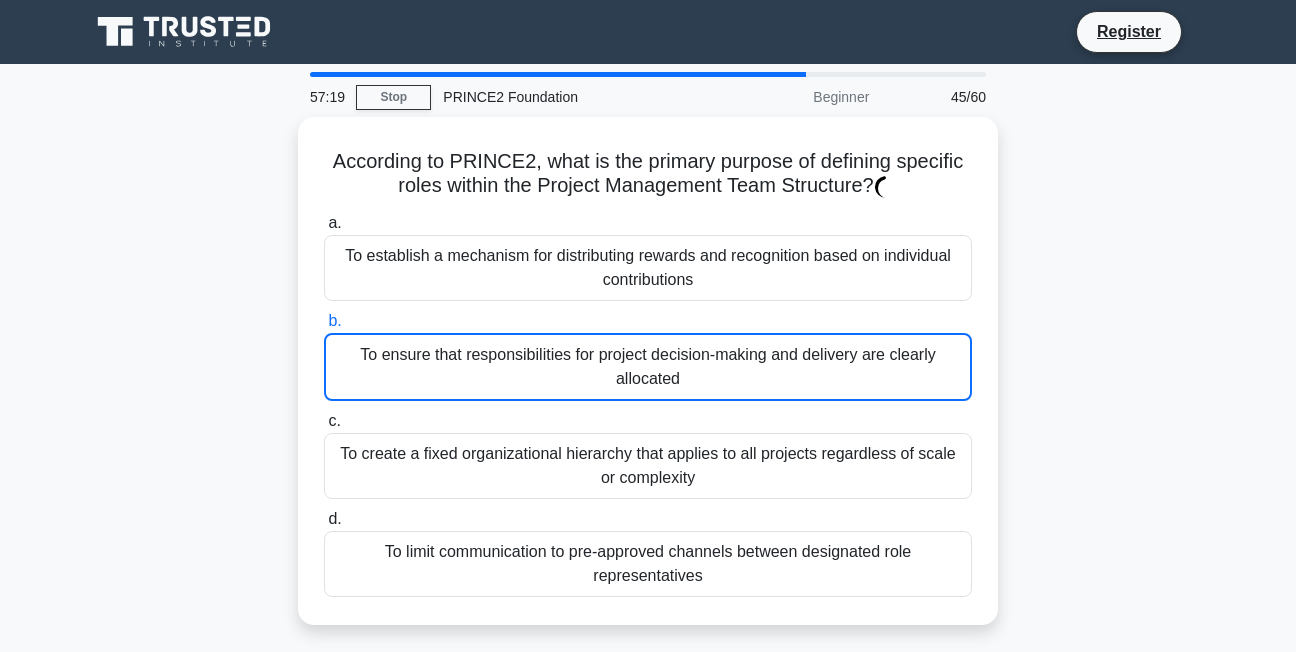 click on "b.
To ensure that responsibilities for project decision-making and delivery are clearly allocated" at bounding box center (324, 321) 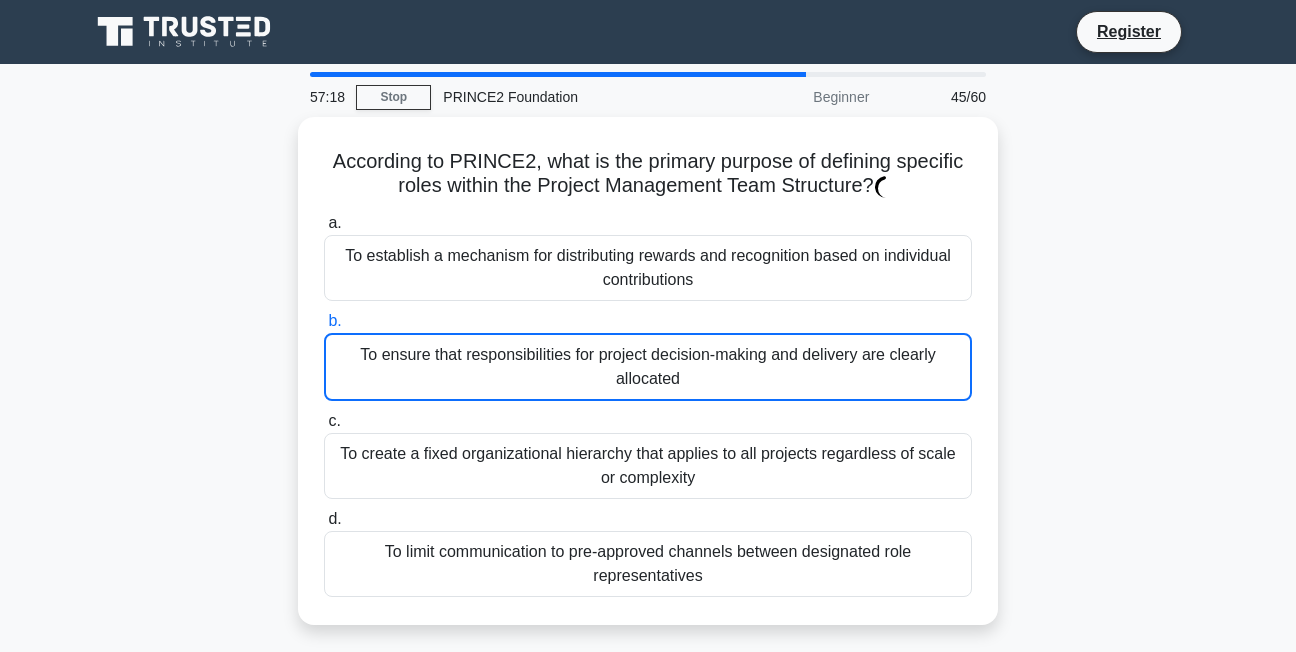 click on "b.
To ensure that responsibilities for project decision-making and delivery are clearly allocated" at bounding box center [648, 355] 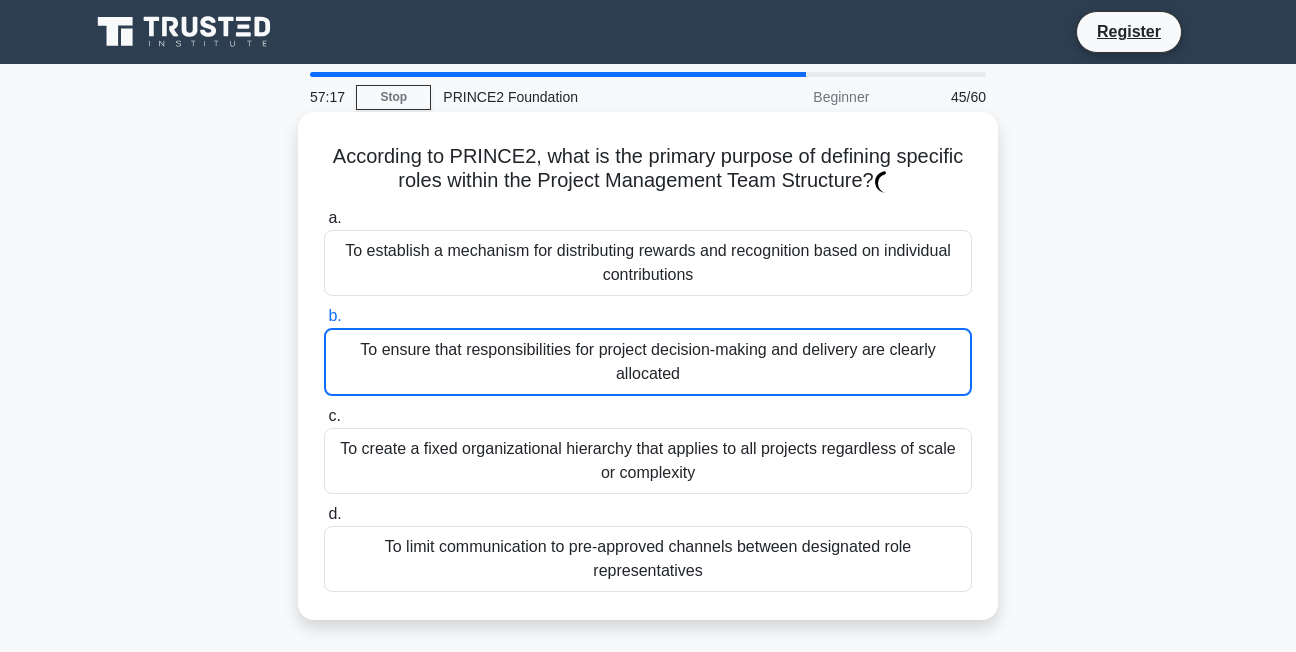 click on "To ensure that responsibilities for project decision-making and delivery are clearly allocated" at bounding box center [648, 362] 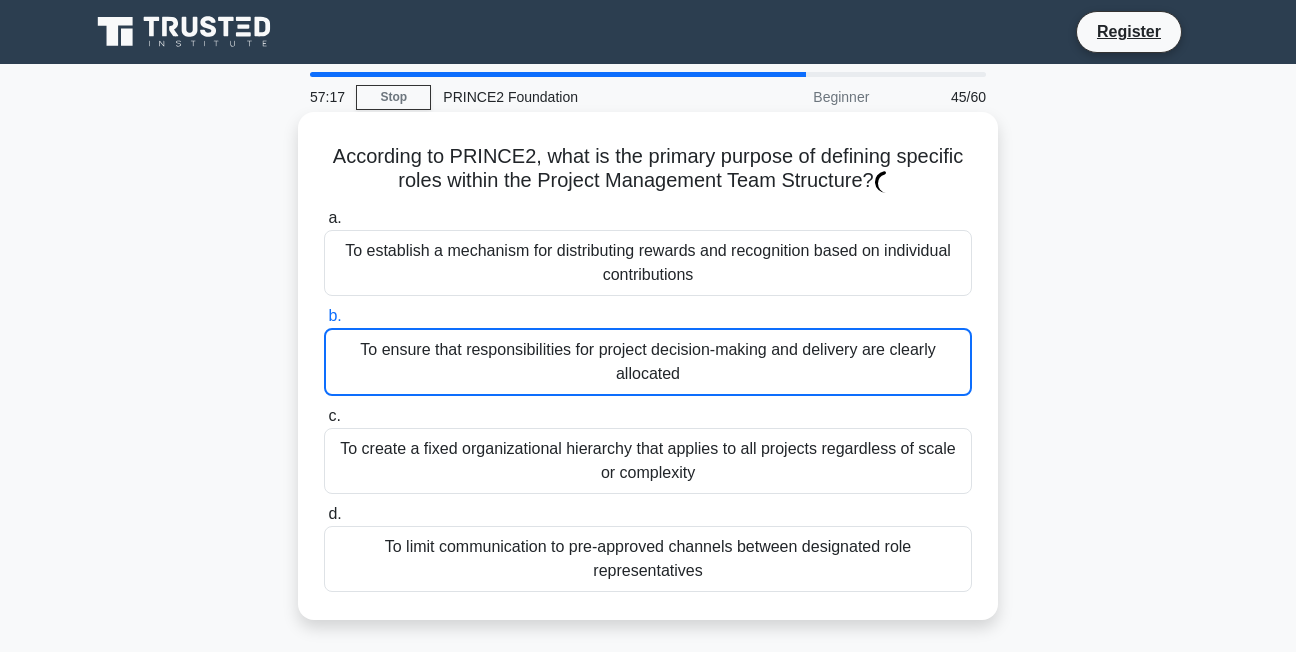 click on "b.
To ensure that responsibilities for project decision-making and delivery are clearly allocated" at bounding box center [324, 316] 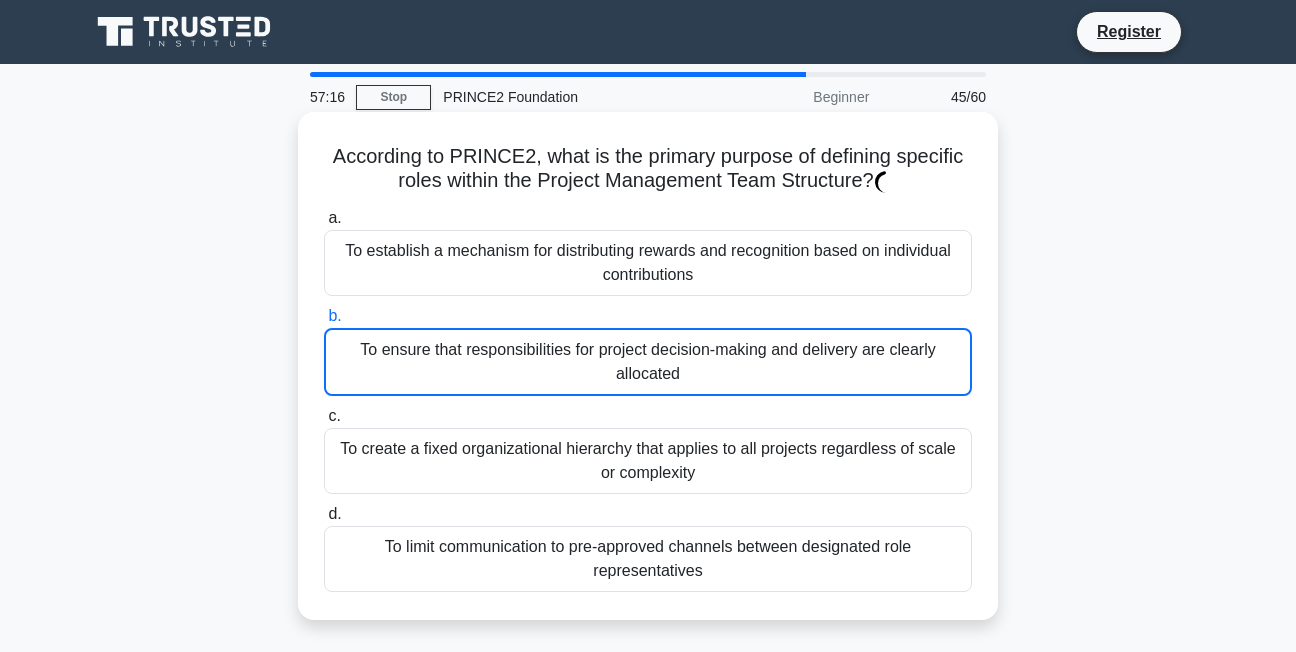 drag, startPoint x: 519, startPoint y: 341, endPoint x: 492, endPoint y: 301, distance: 48.259712 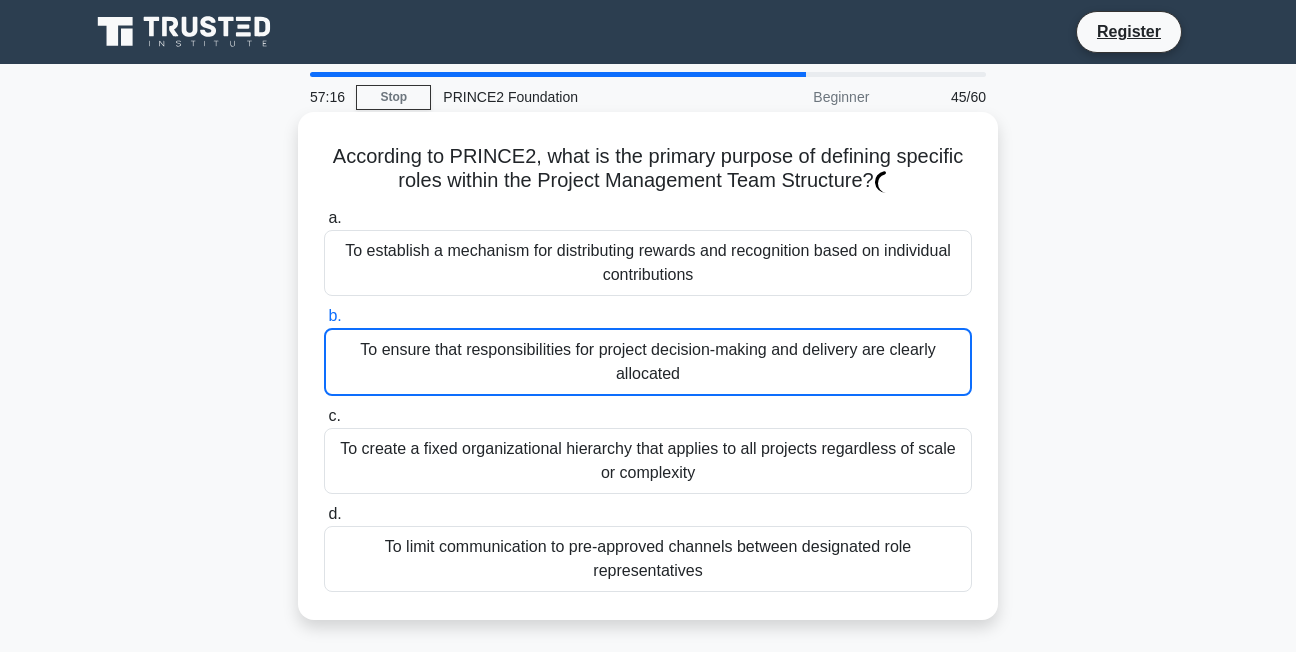 click on "a.
To establish a mechanism for distributing rewards and recognition based on individual contributions
b.
c.
d." at bounding box center [648, 399] 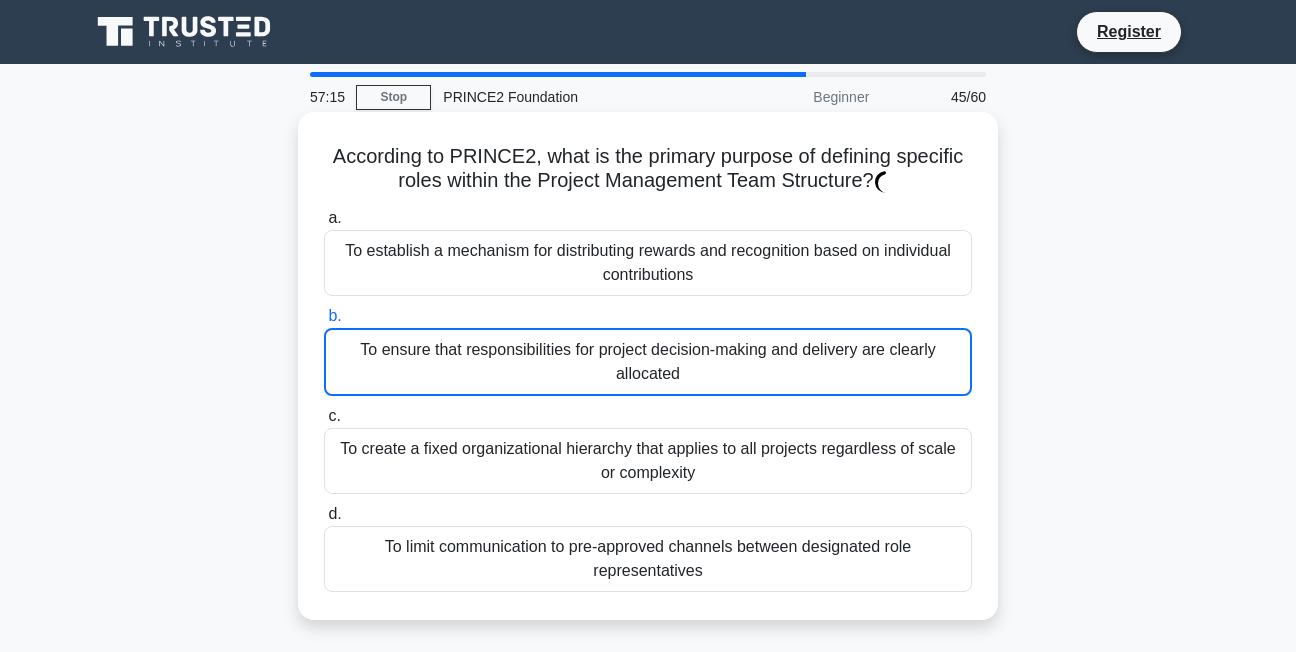 click on "To create a fixed organizational hierarchy that applies to all projects regardless of scale or complexity" at bounding box center [648, 461] 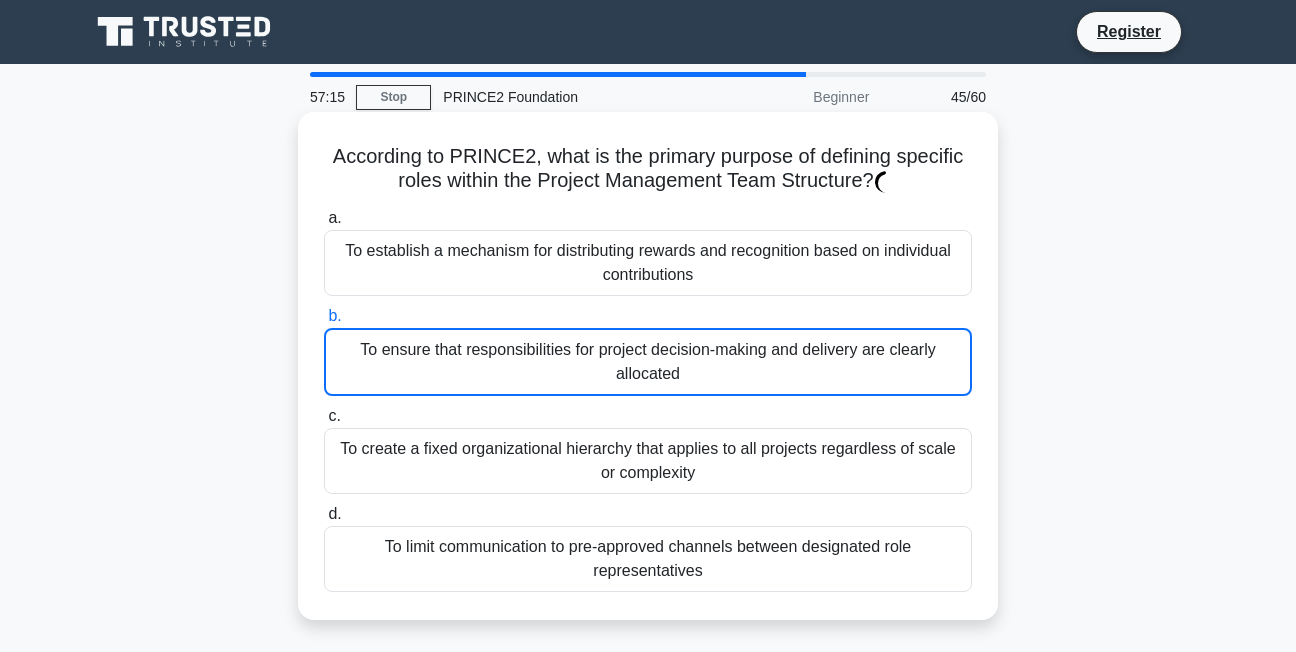click on "c.
To create a fixed organizational hierarchy that applies to all projects regardless of scale or complexity" at bounding box center (324, 416) 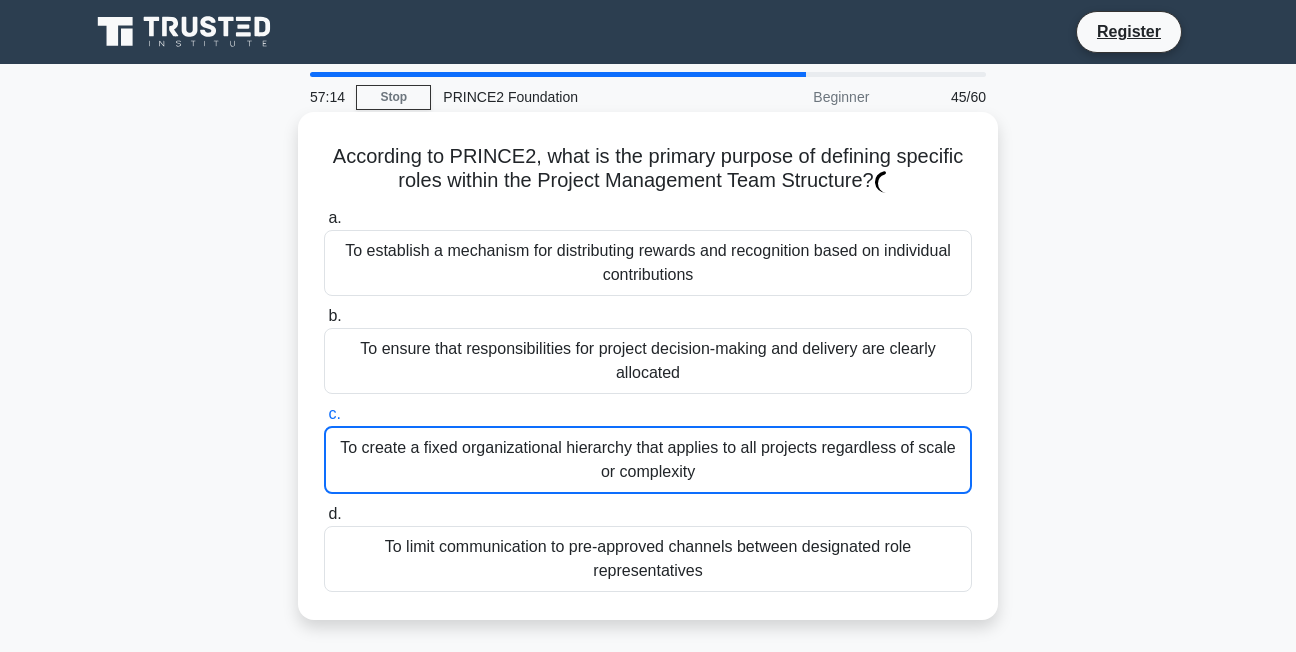 click on "To create a fixed organizational hierarchy that applies to all projects regardless of scale or complexity" at bounding box center [648, 460] 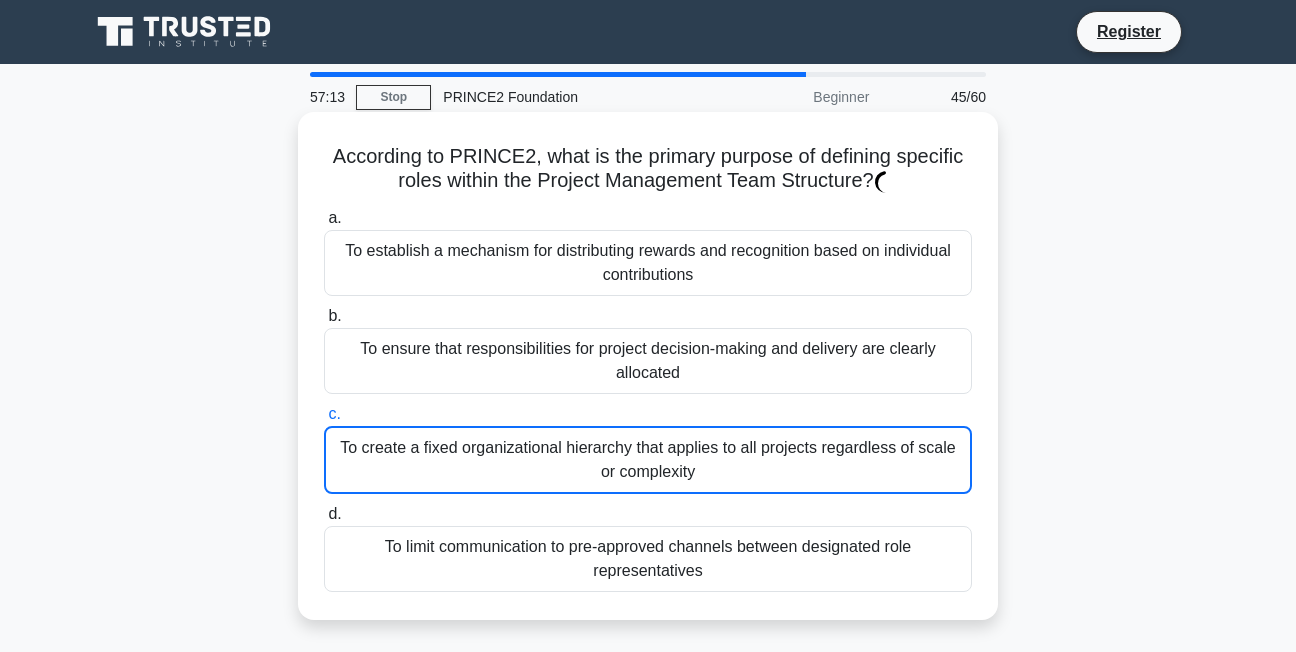drag, startPoint x: 540, startPoint y: 463, endPoint x: 532, endPoint y: 370, distance: 93.34345 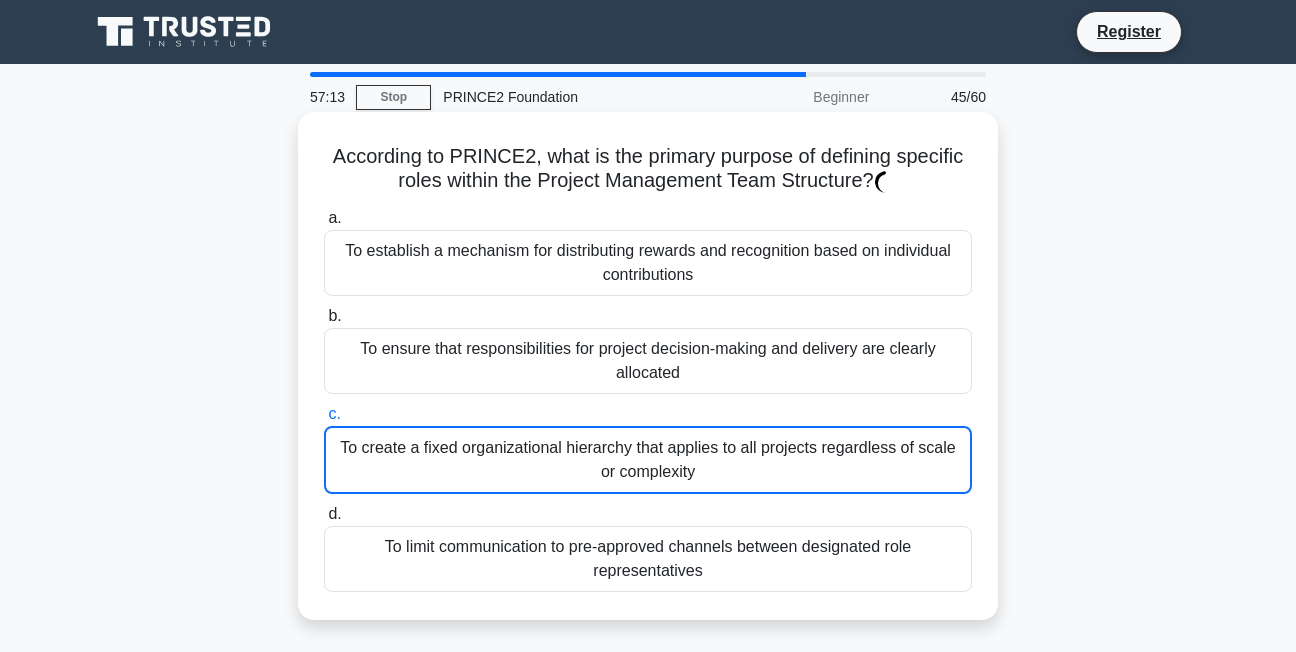click on "To ensure that responsibilities for project decision-making and delivery are clearly allocated" at bounding box center [648, 361] 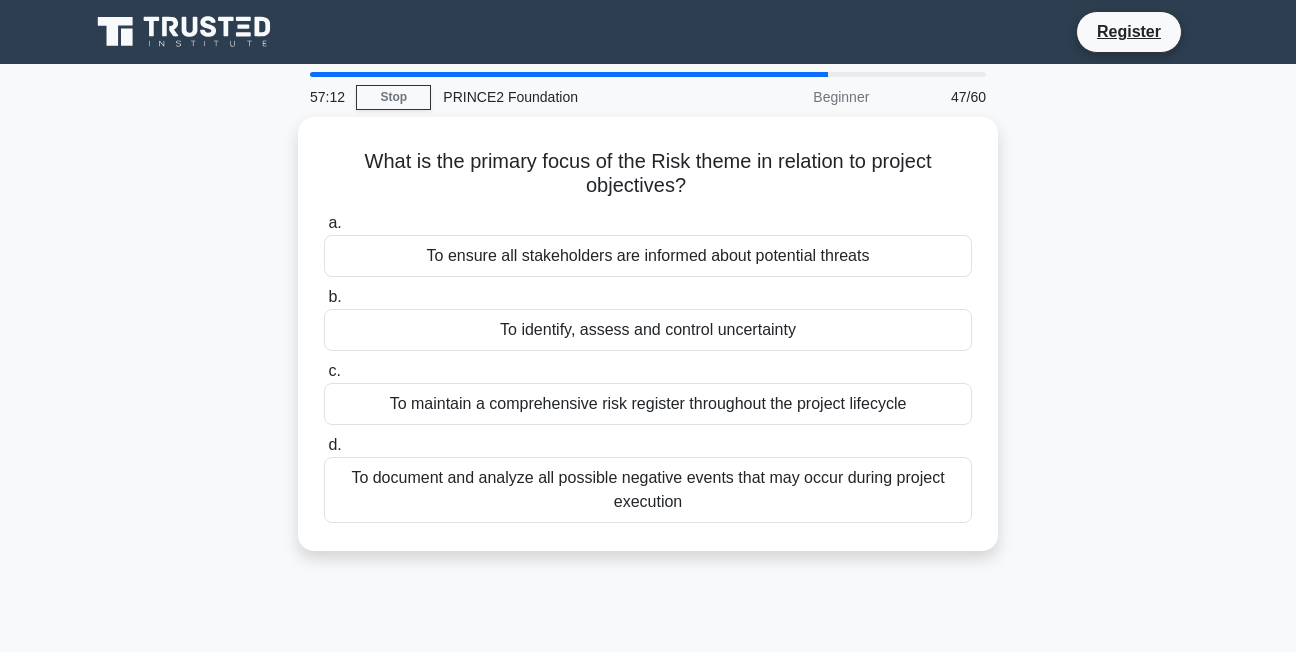 click on "To ensure all stakeholders are informed about potential threats" at bounding box center (648, 256) 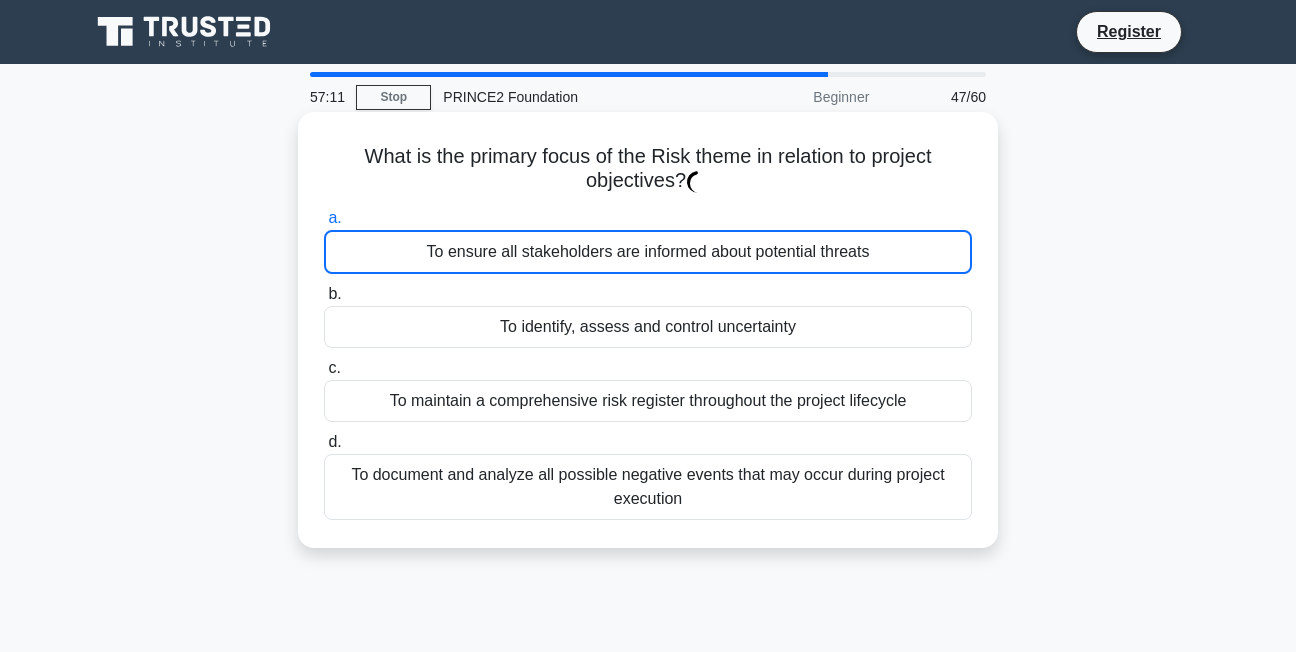 click on "To ensure all stakeholders are informed about potential threats" at bounding box center (648, 252) 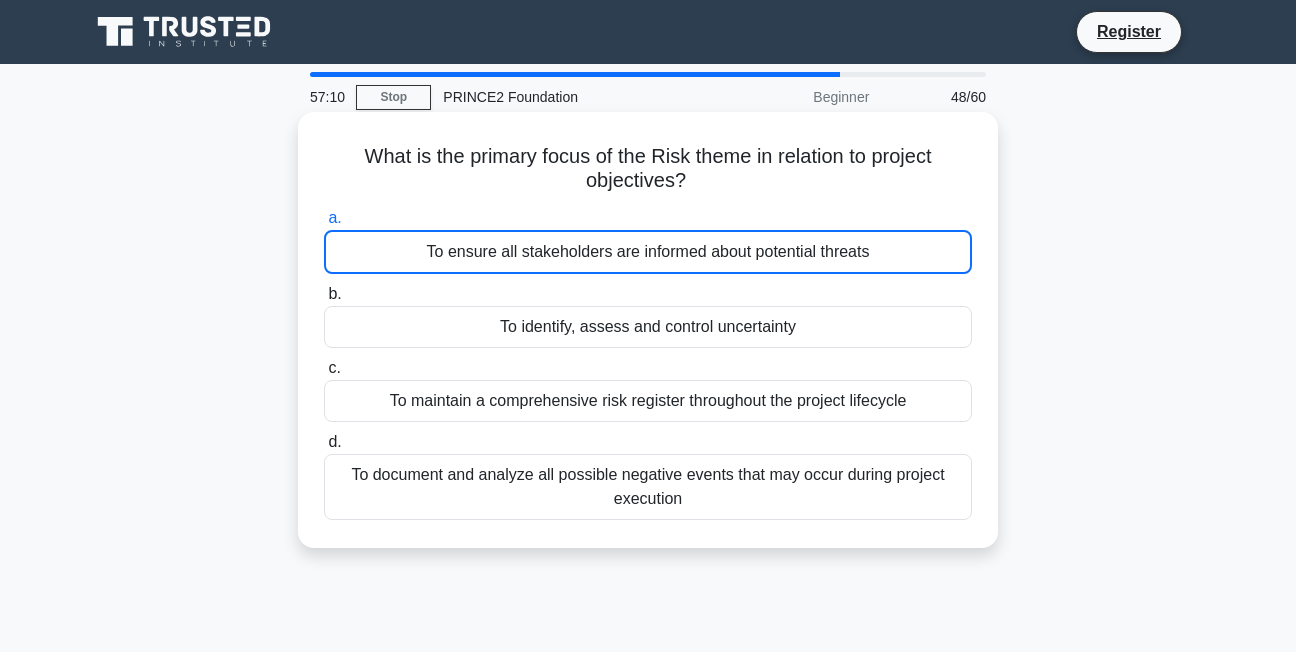 click on "To identify, assess and control uncertainty" at bounding box center (648, 327) 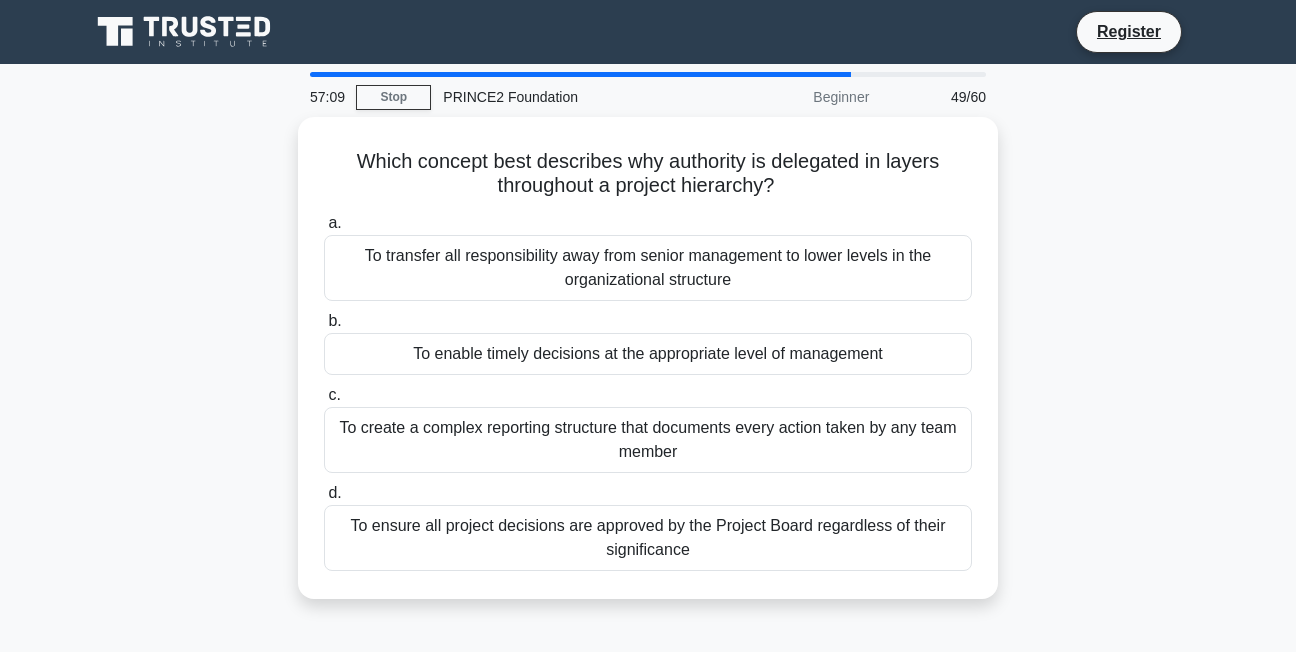click on "To enable timely decisions at the appropriate level of management" at bounding box center [648, 354] 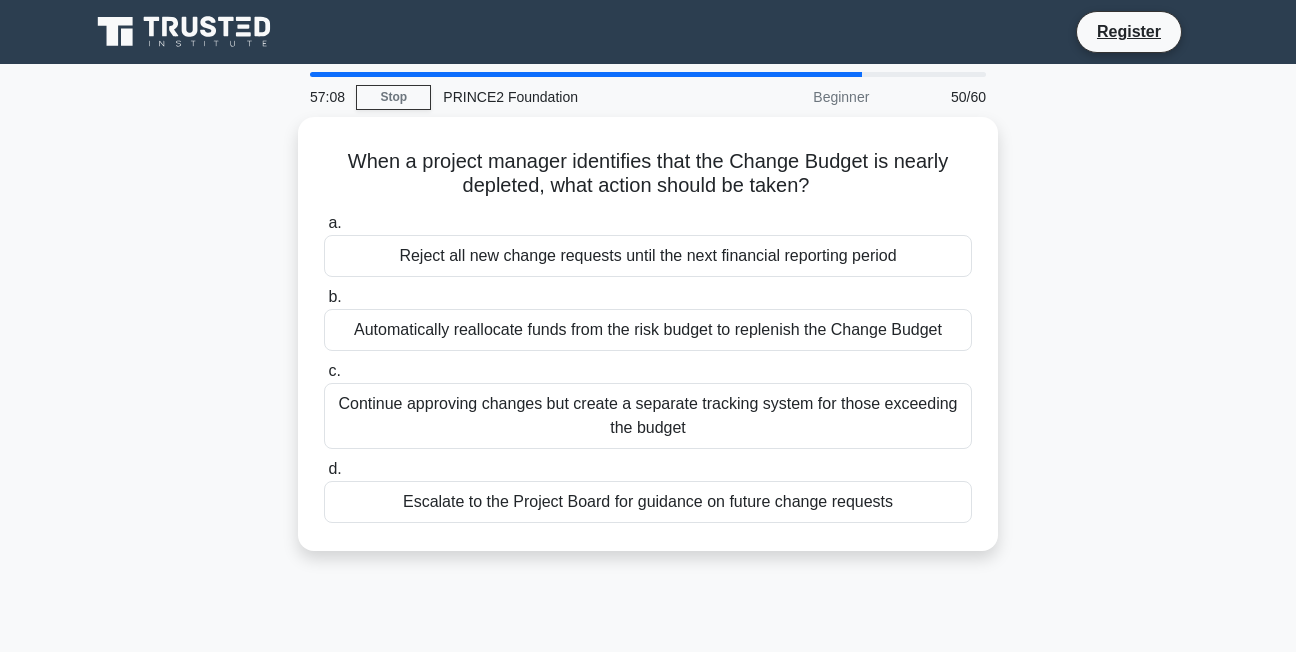 click on "c.
Continue approving changes but create a separate tracking system for those exceeding the budget" at bounding box center (648, 404) 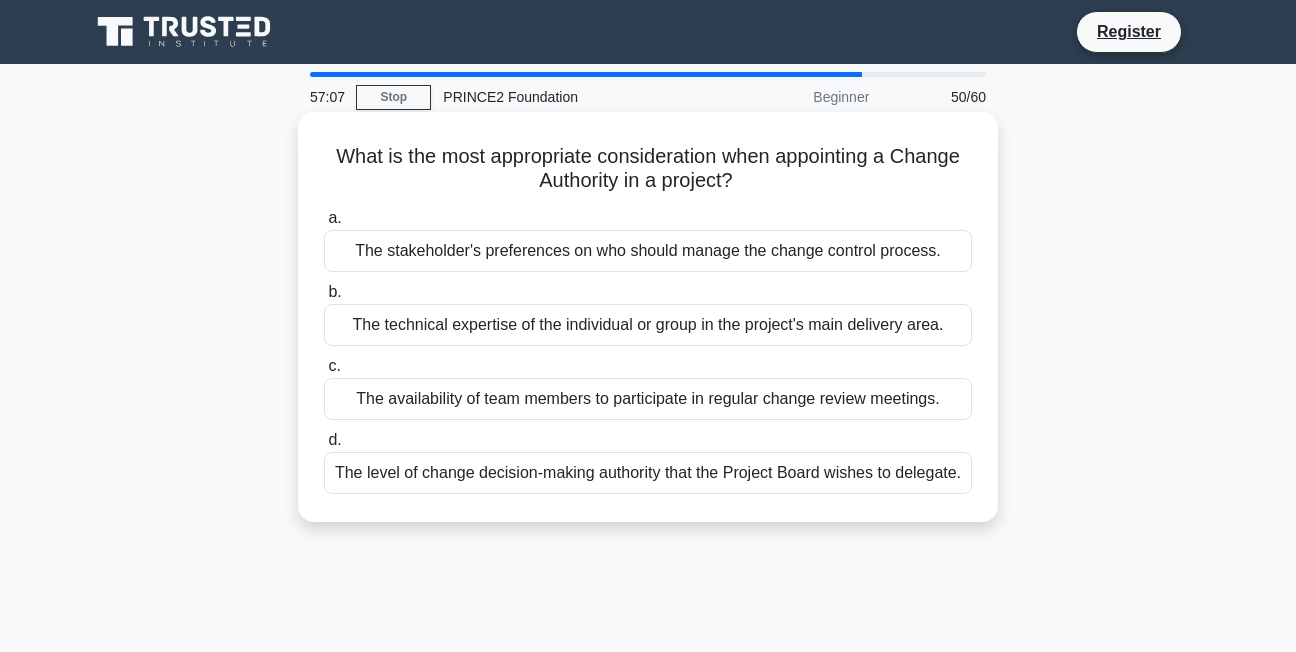 click on "The availability of team members to participate in regular change review meetings." at bounding box center (648, 399) 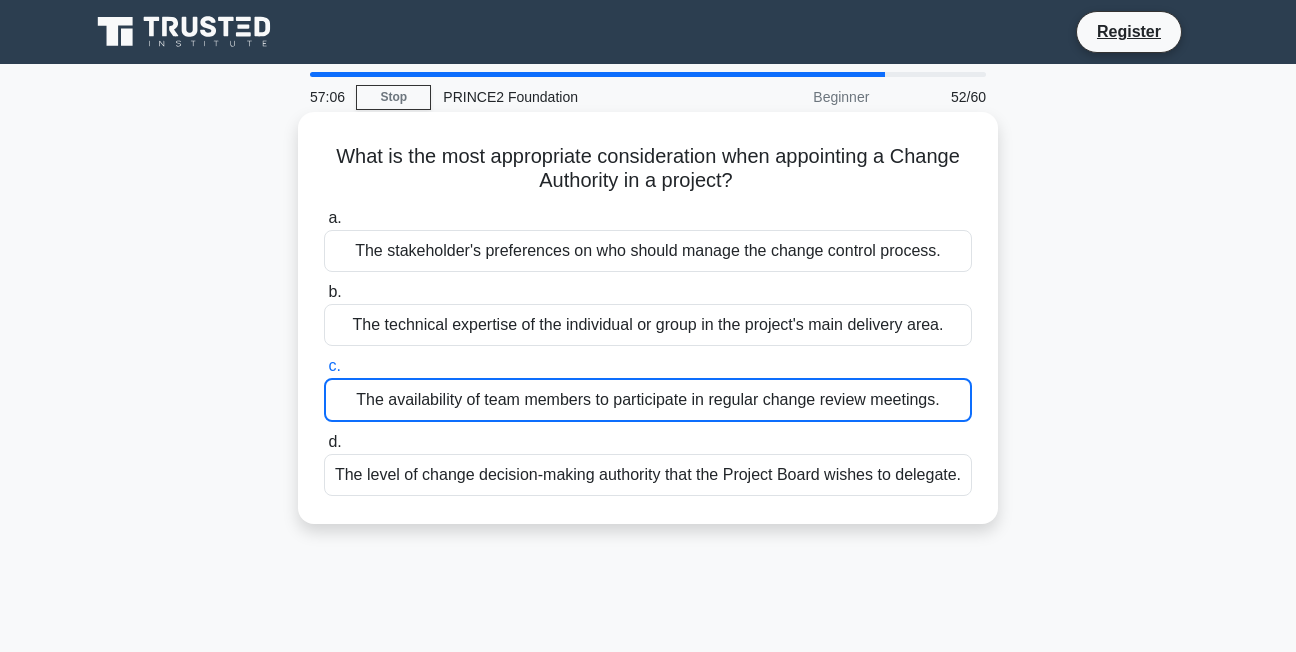 click on "The availability of team members to participate in regular change review meetings." at bounding box center [648, 400] 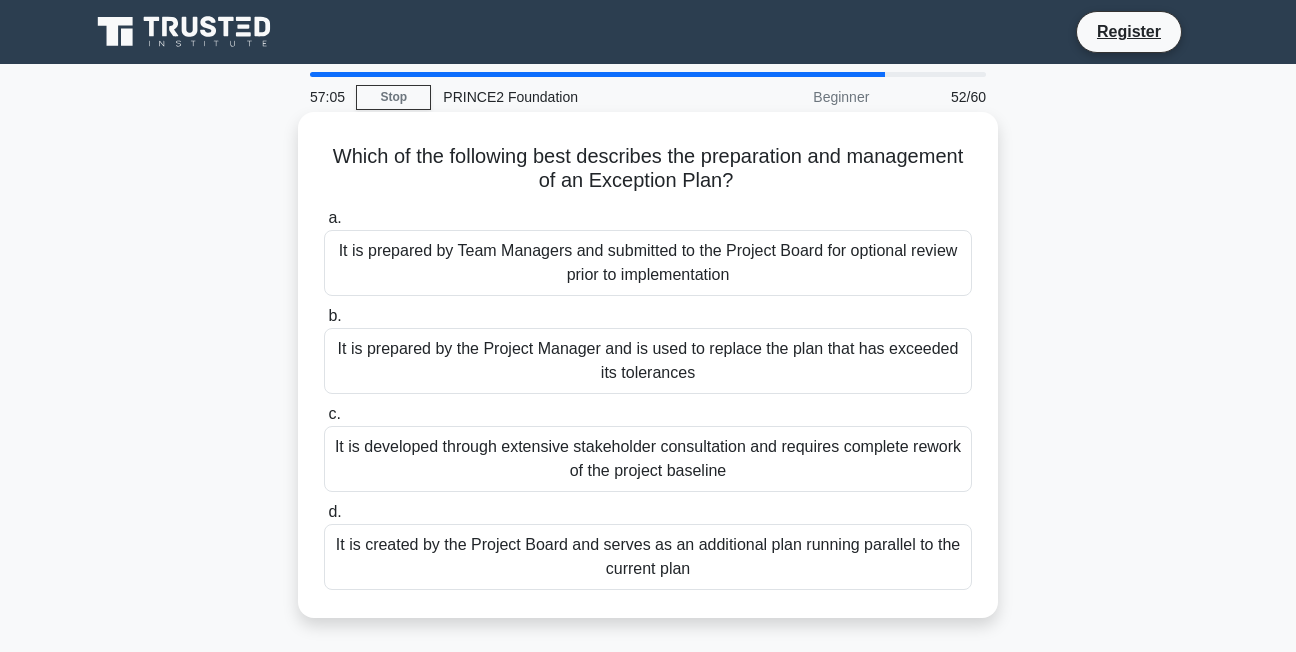 click on "It is prepared by the Project Manager and is used to replace the plan that has exceeded its tolerances" at bounding box center (648, 361) 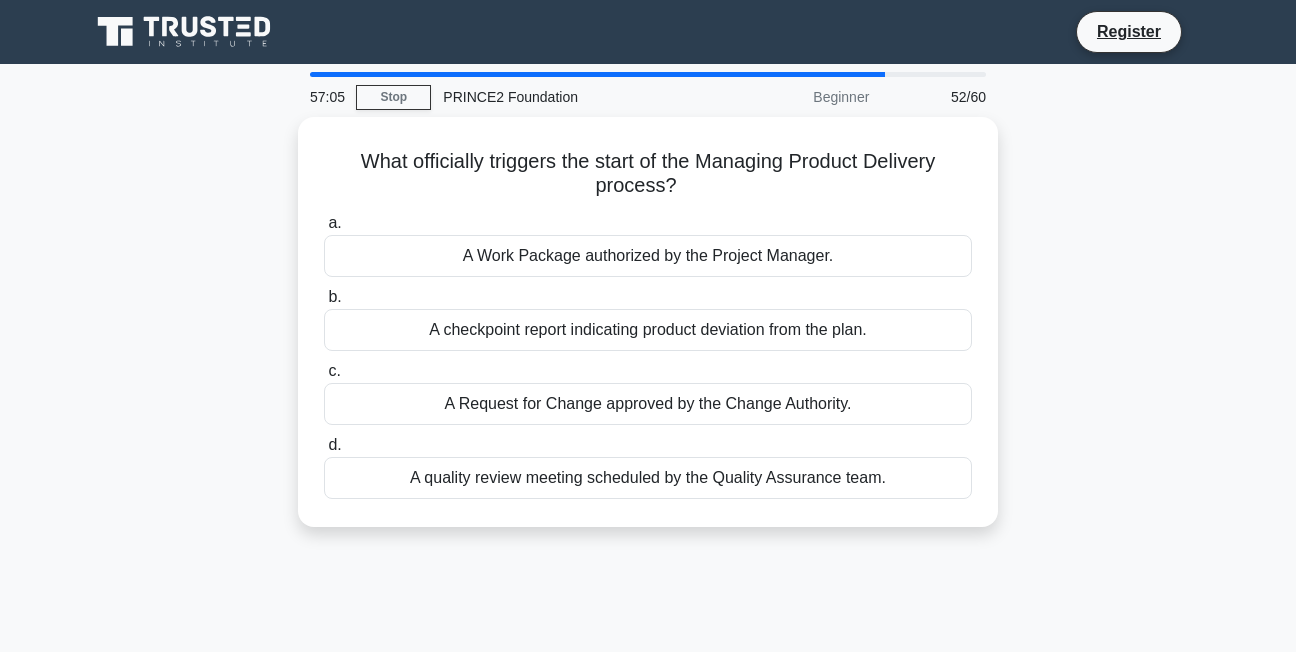 click on "c.
A Request for Change approved by the Change Authority." at bounding box center [648, 392] 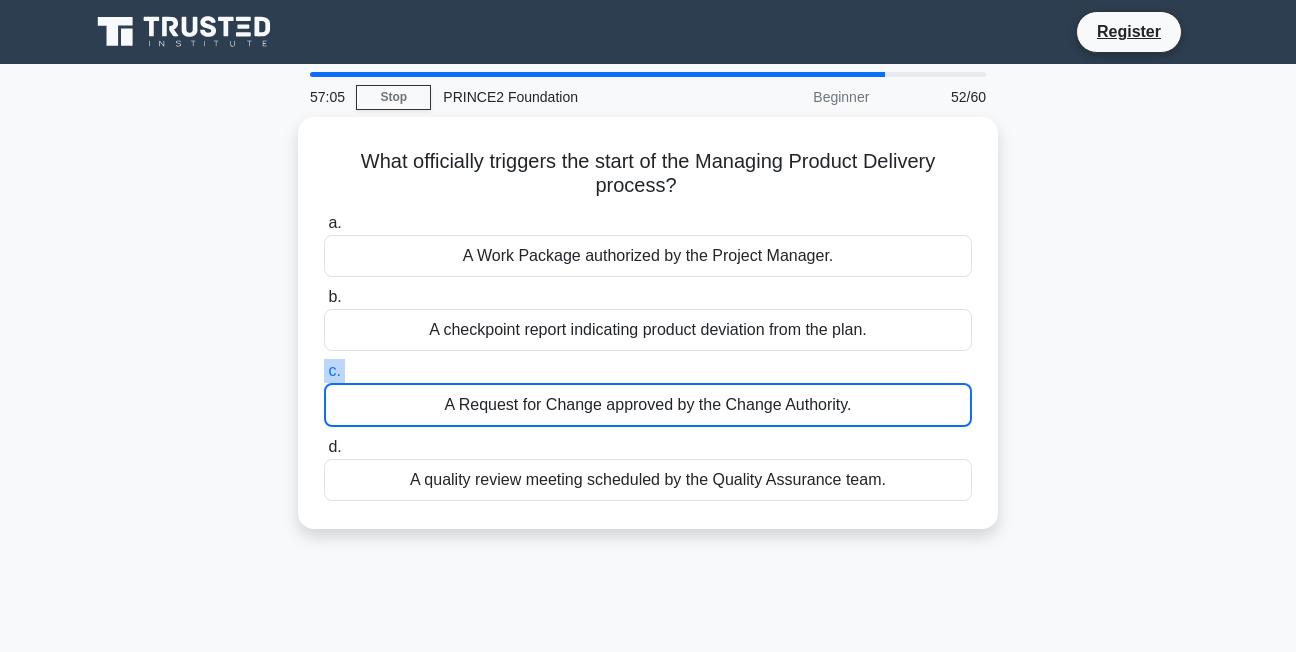 click on "c.
A Request for Change approved by the Change Authority." at bounding box center [648, 393] 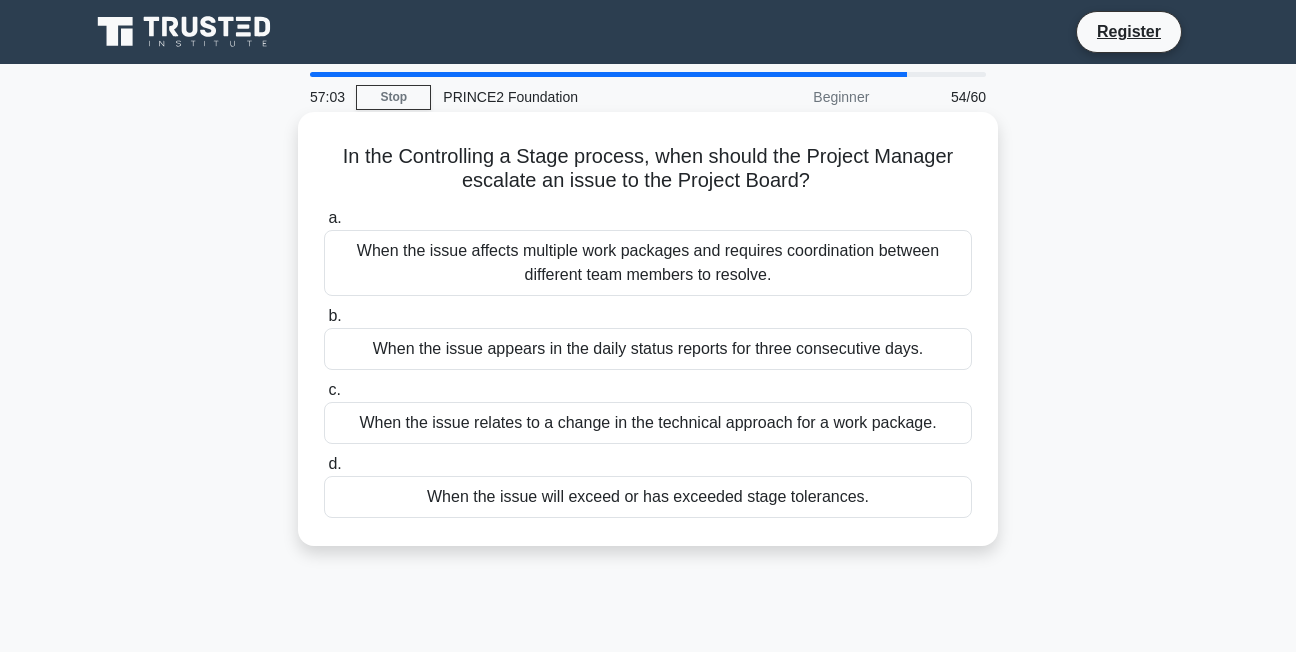 drag, startPoint x: 510, startPoint y: 361, endPoint x: 490, endPoint y: 318, distance: 47.423622 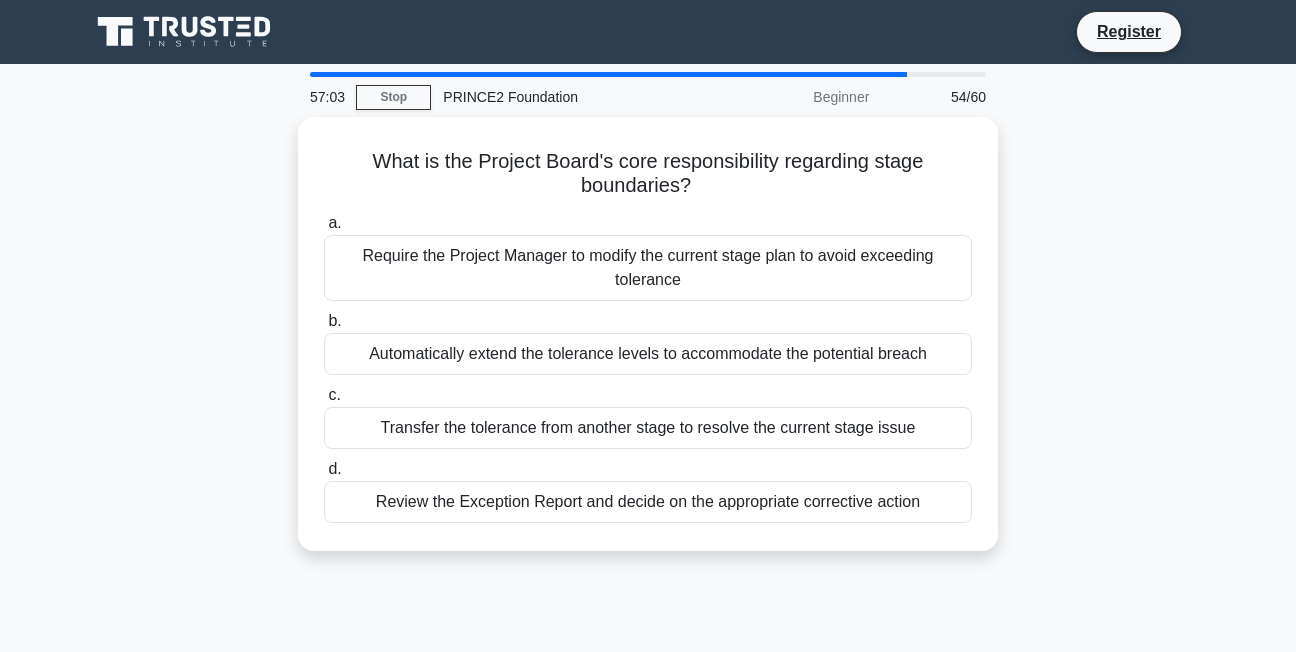 click on "b.
Automatically extend the tolerance levels to accommodate the potential breach" at bounding box center (648, 342) 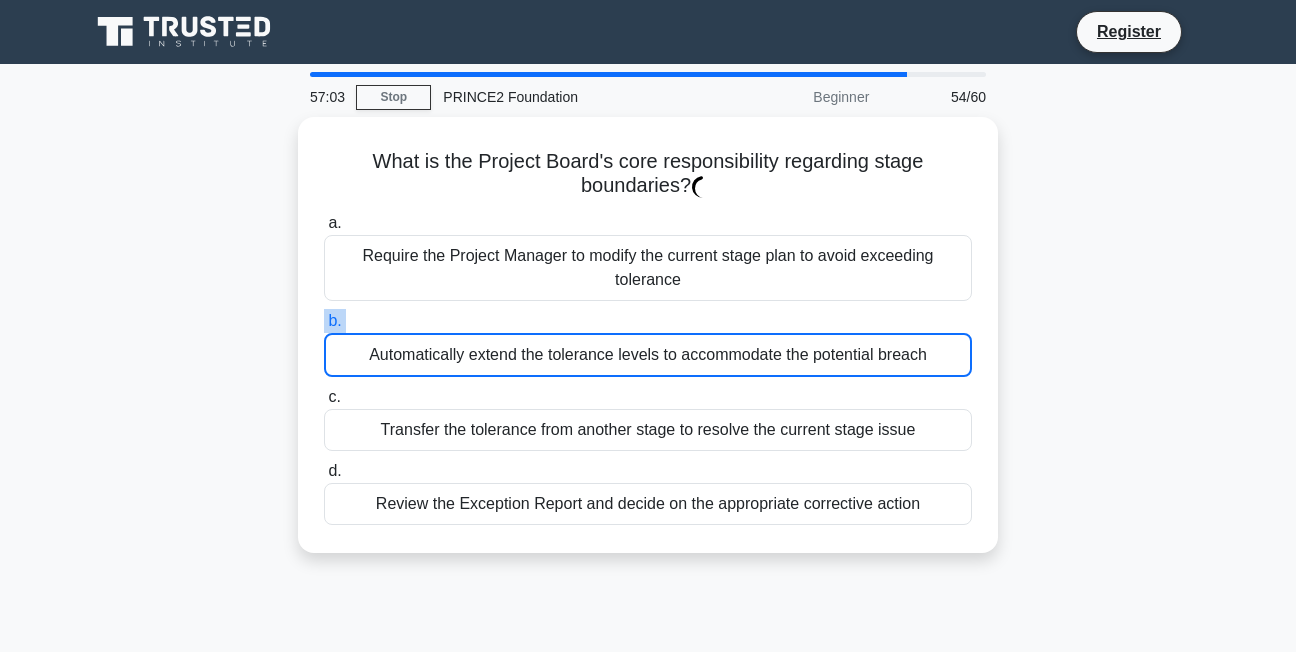 click on "b.
Automatically extend the tolerance levels to accommodate the potential breach" at bounding box center (648, 343) 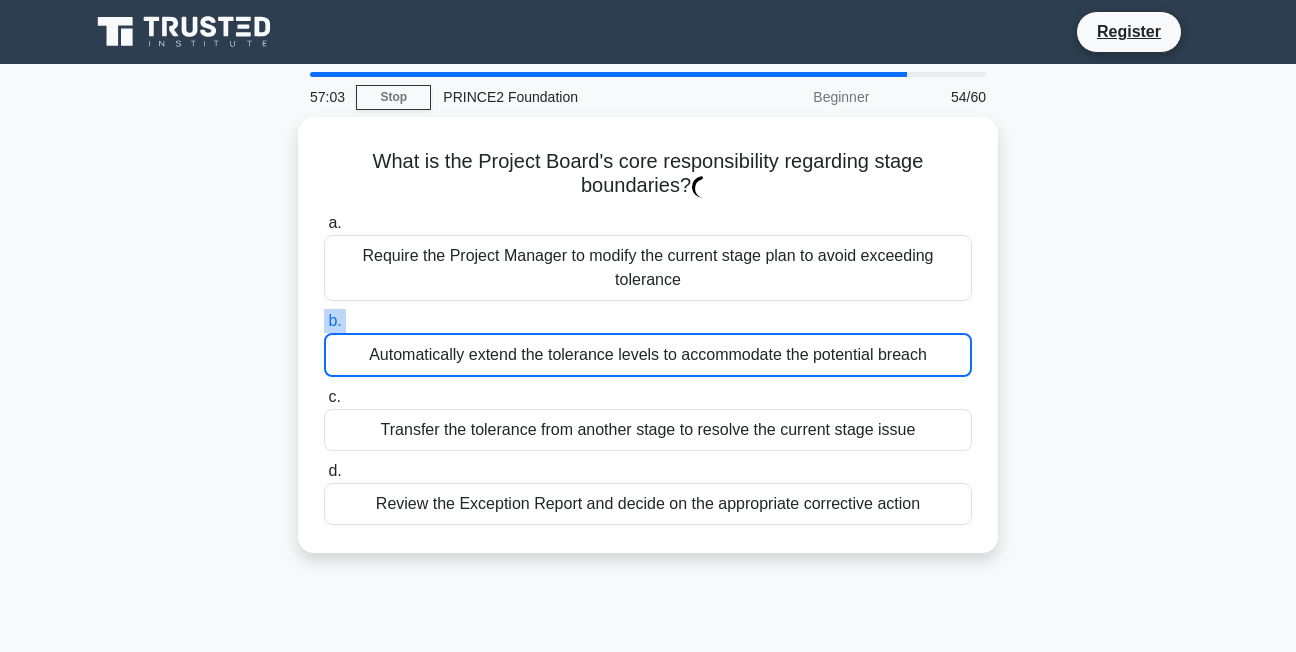 click on "b.
Automatically extend the tolerance levels to accommodate the potential breach" at bounding box center (324, 321) 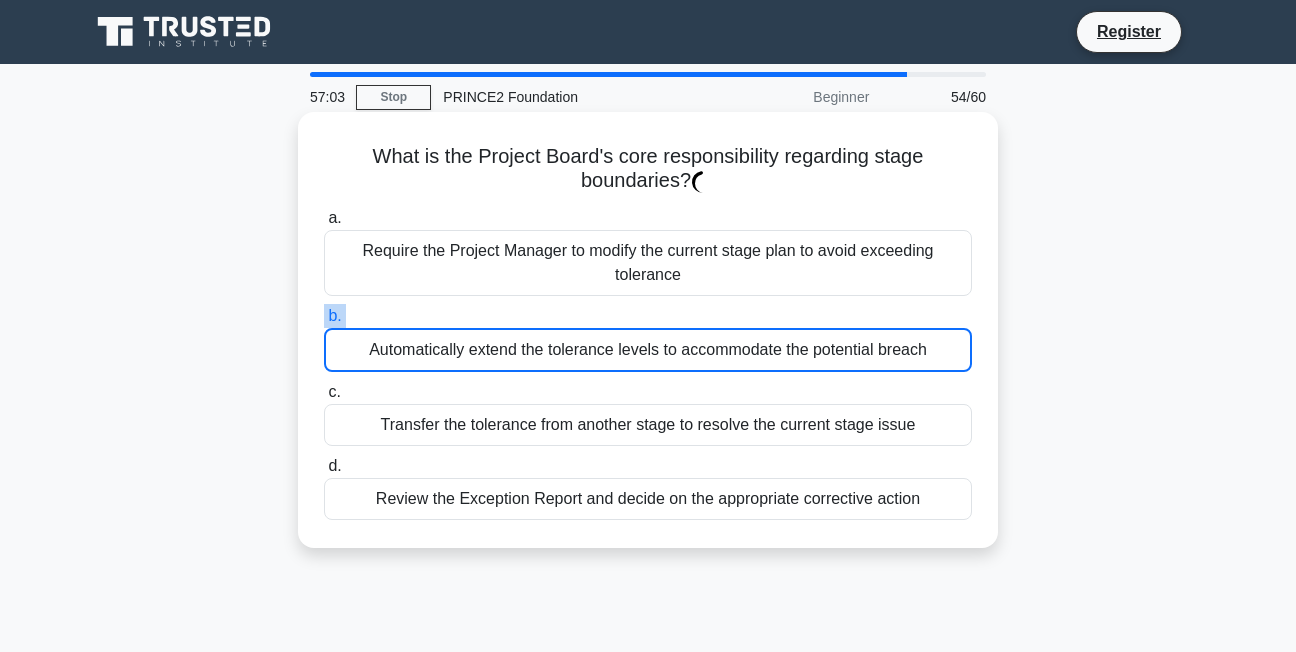 click on "b.
Automatically extend the tolerance levels to accommodate the potential breach" at bounding box center [648, 338] 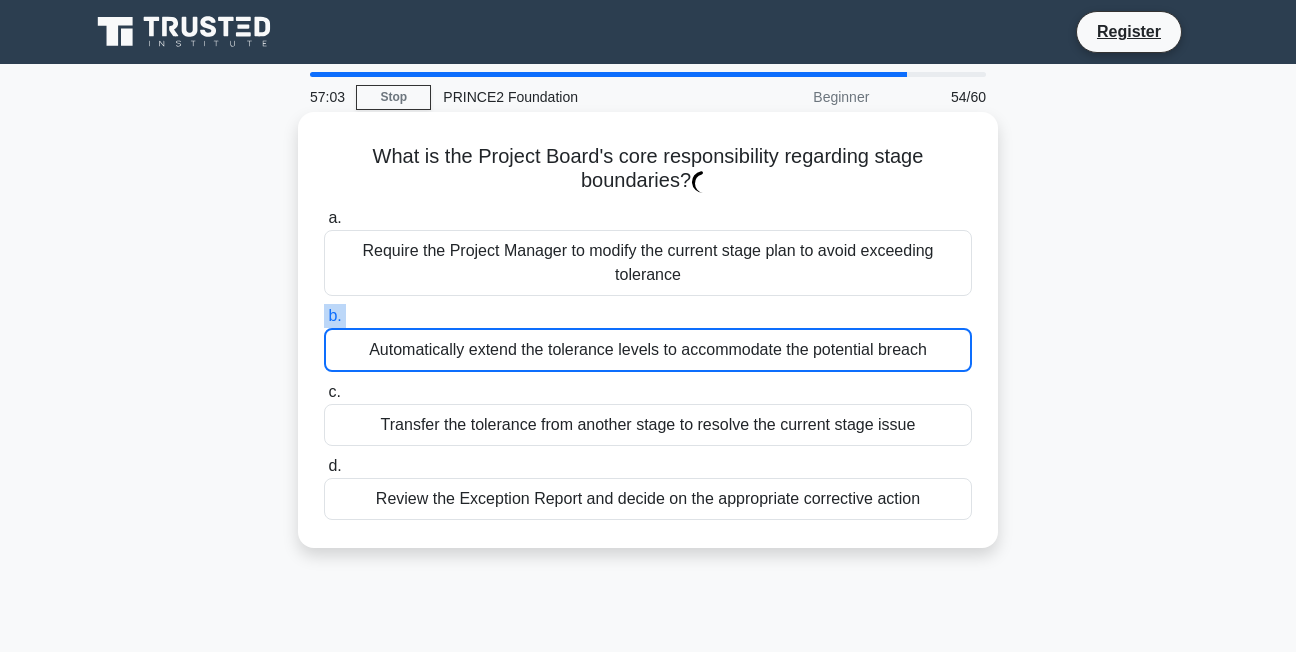 click on "b.
Automatically extend the tolerance levels to accommodate the potential breach" at bounding box center (324, 316) 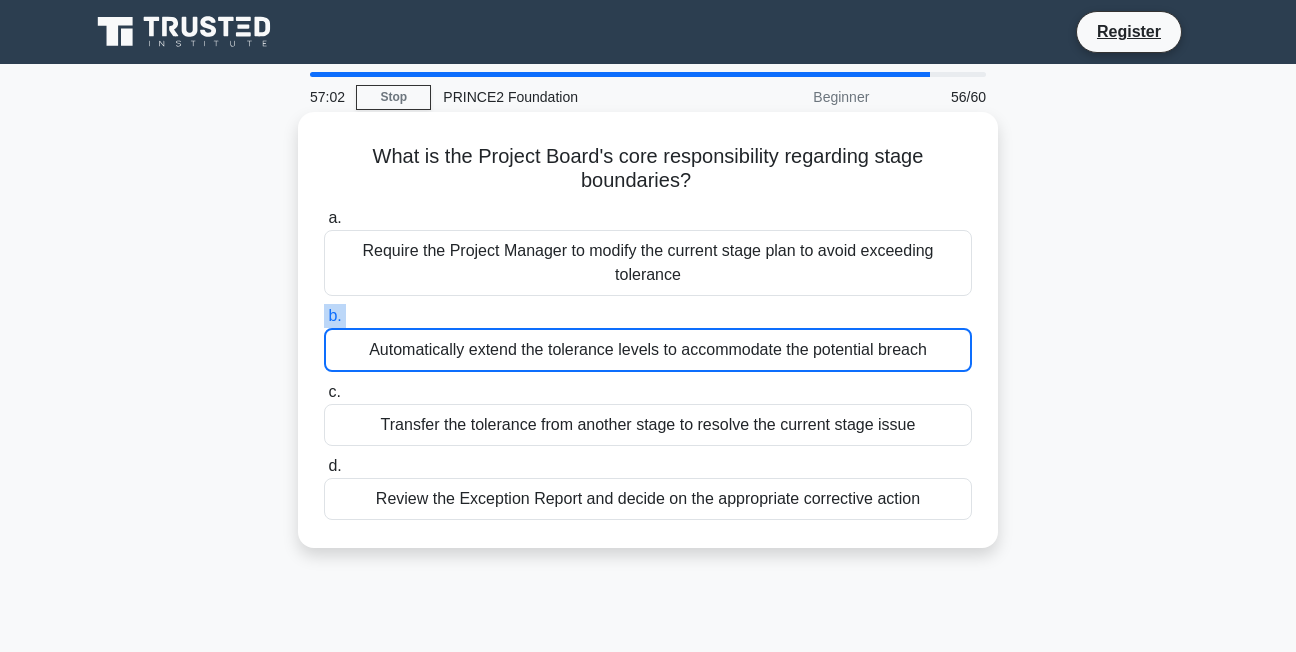 click on "b.
Automatically extend the tolerance levels to accommodate the potential breach" at bounding box center (648, 338) 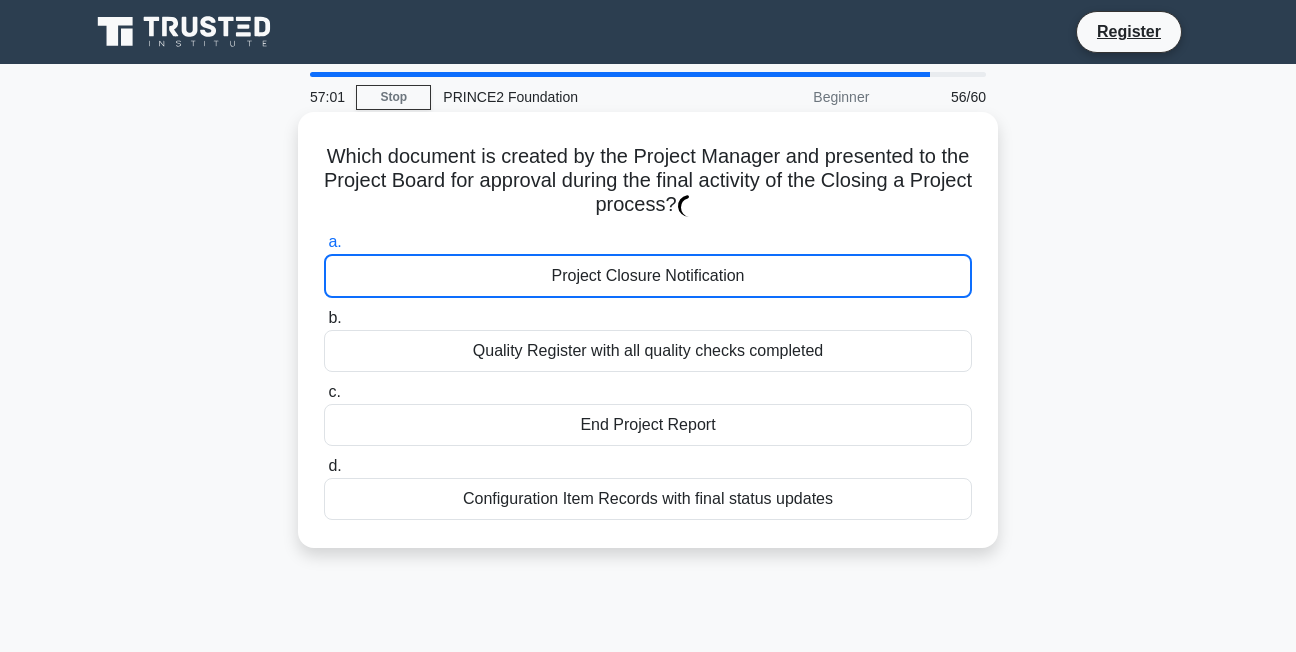 click on "Project Closure Notification" at bounding box center [648, 276] 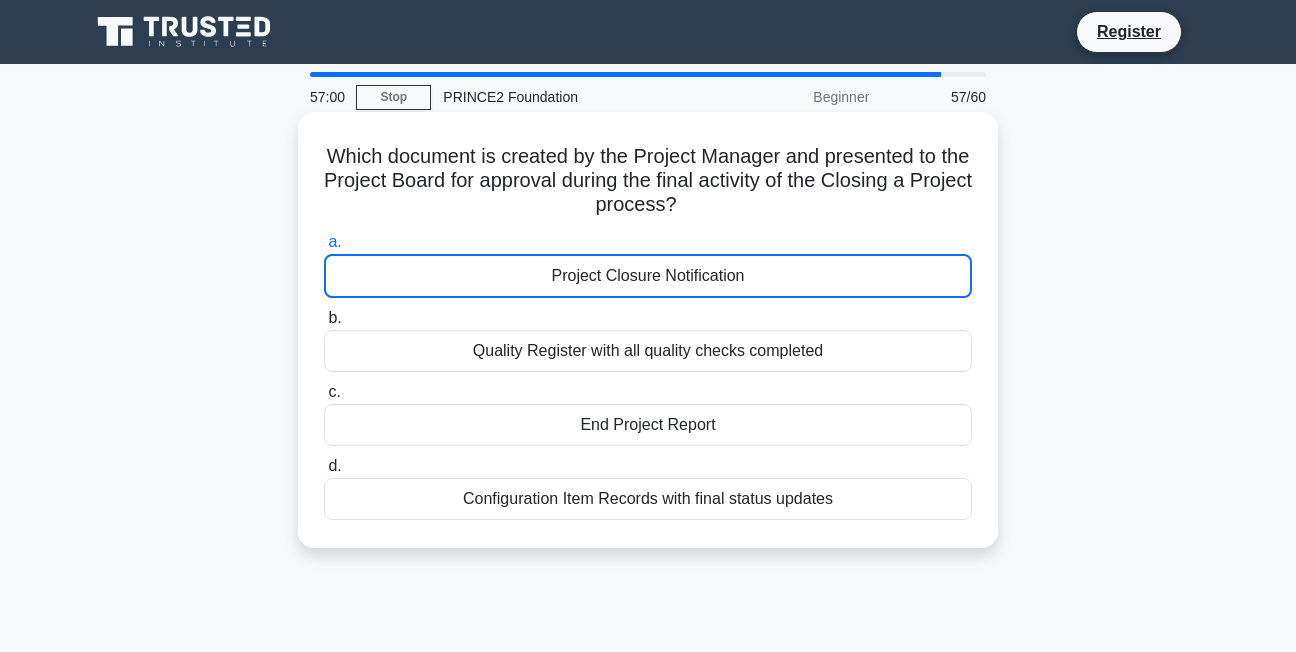 drag, startPoint x: 463, startPoint y: 262, endPoint x: 562, endPoint y: 417, distance: 183.91846 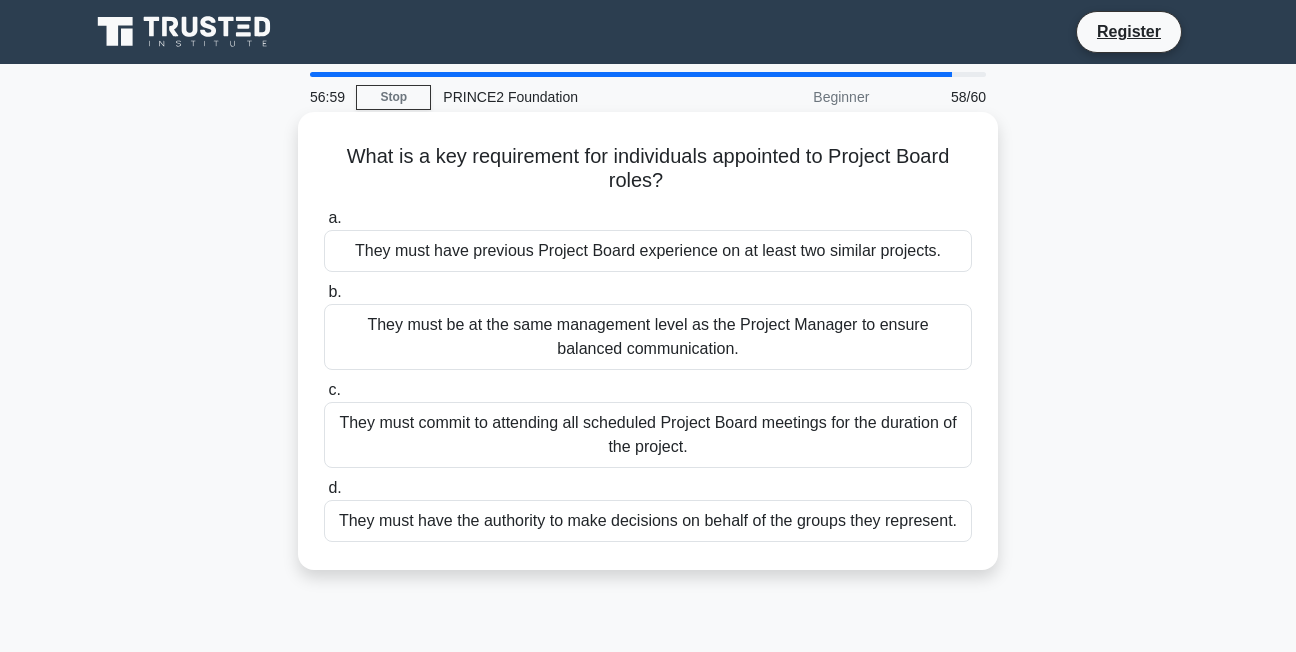 click on "They must commit to attending all scheduled Project Board meetings for the duration of the project." at bounding box center [648, 435] 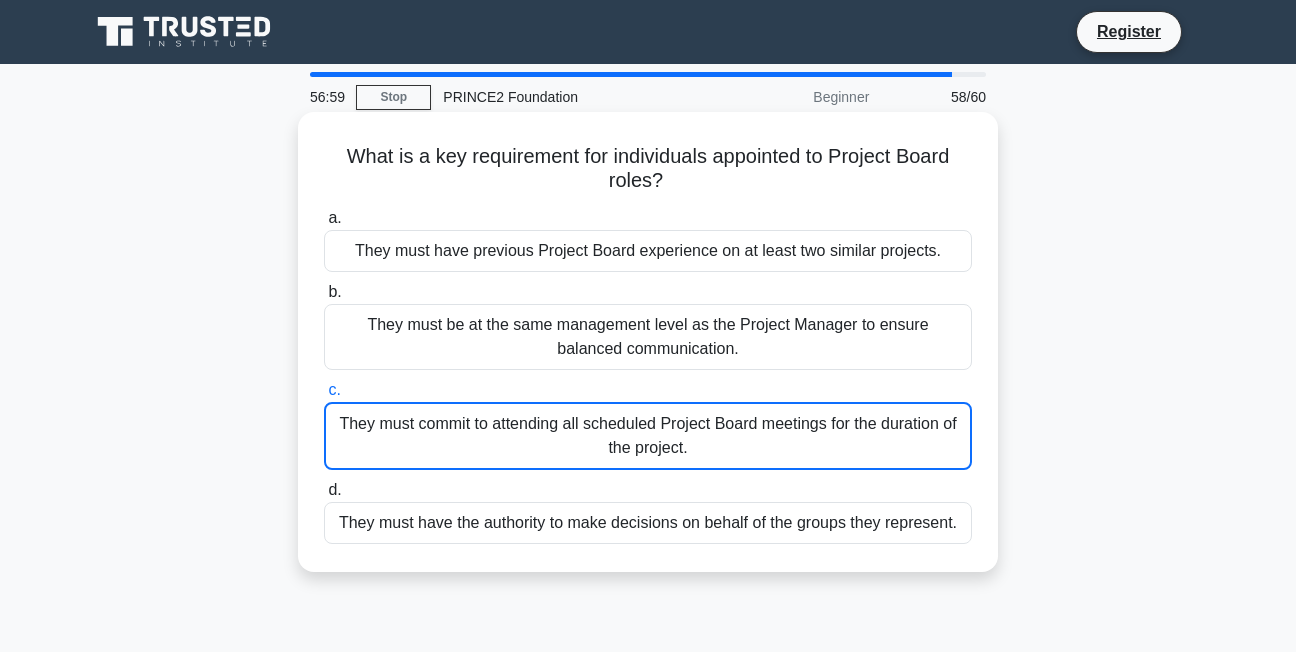 click on "They must commit to attending all scheduled Project Board meetings for the duration of the project." at bounding box center (648, 436) 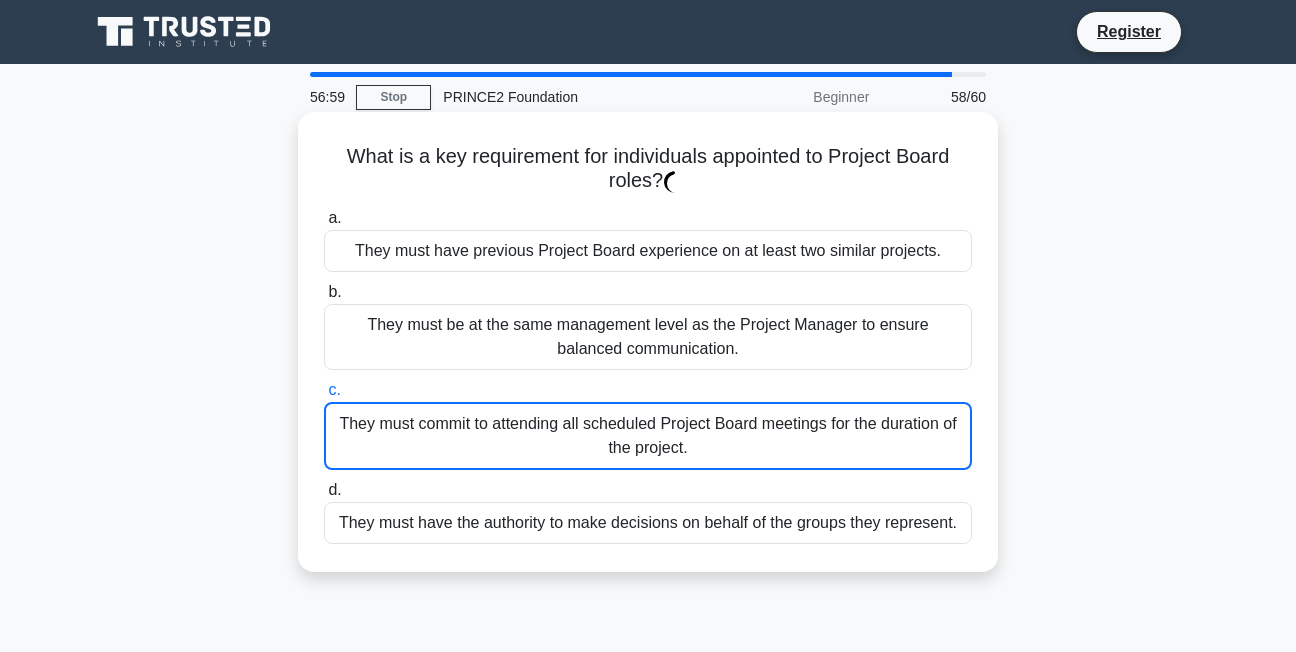 click on "They must commit to attending all scheduled Project Board meetings for the duration of the project." at bounding box center (648, 436) 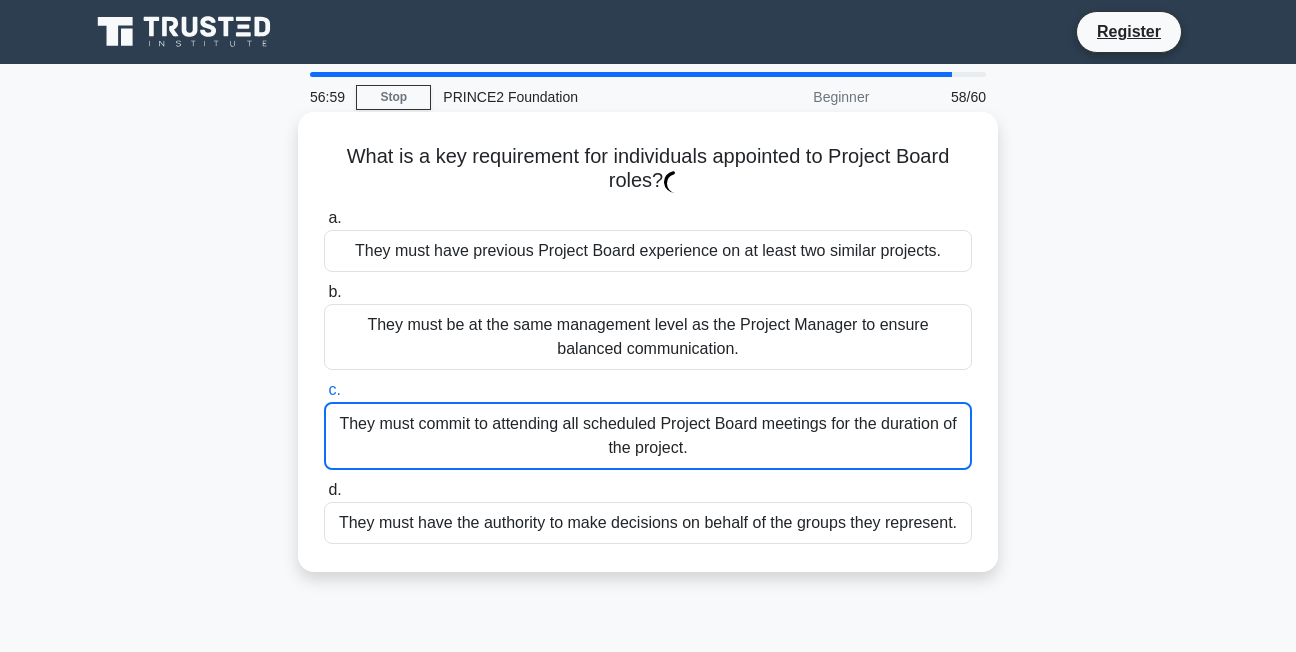 click on "c.
They must commit to attending all scheduled Project Board meetings for the duration of the project." at bounding box center (324, 390) 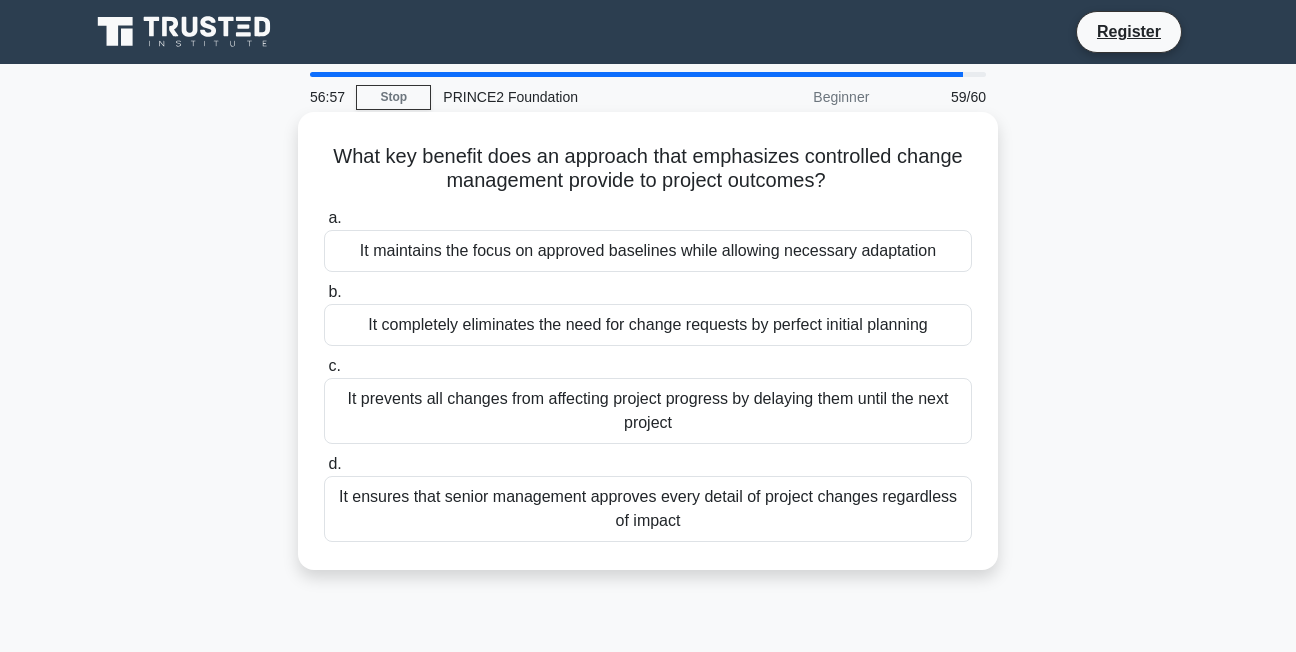 drag, startPoint x: 570, startPoint y: 429, endPoint x: 516, endPoint y: 313, distance: 127.95312 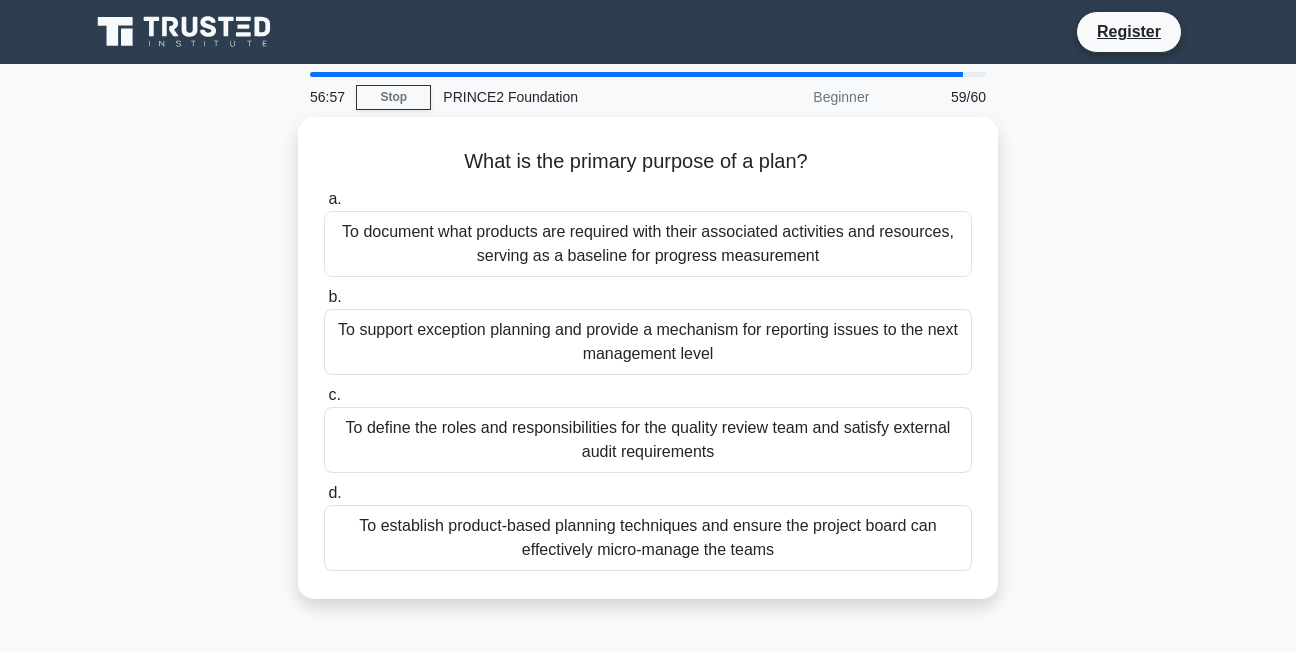 click on "To support exception planning and provide a mechanism for reporting issues to the next management level" at bounding box center [648, 342] 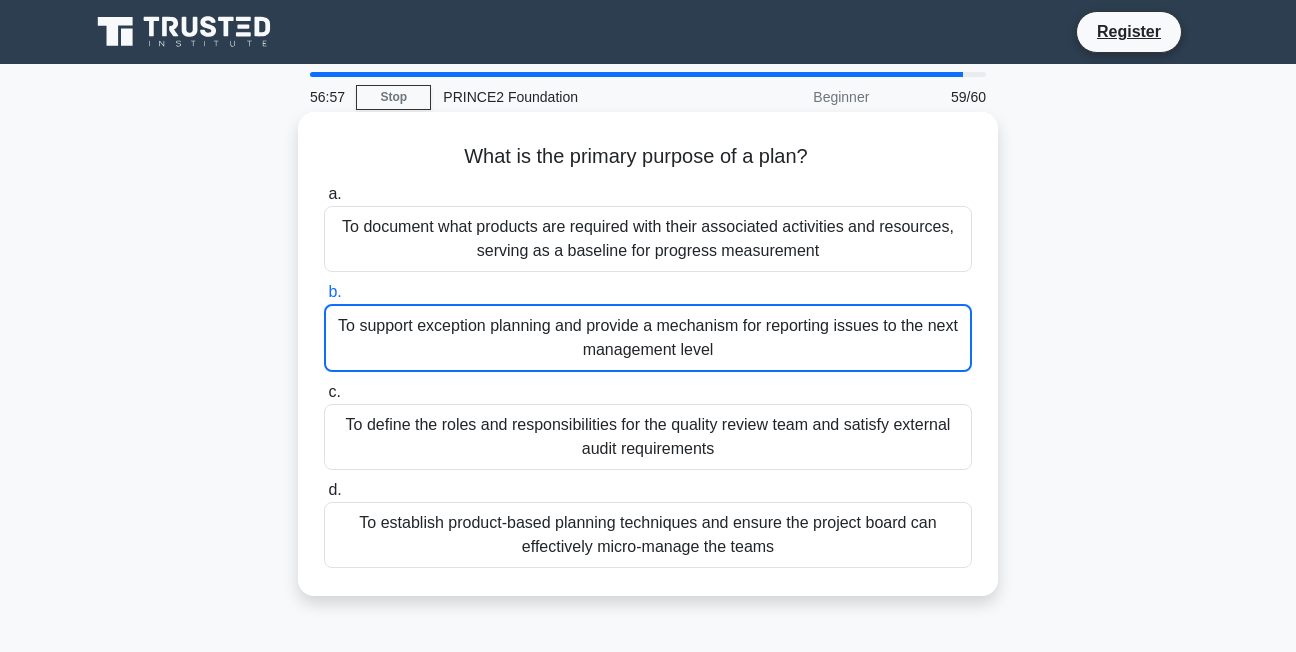 click on "To support exception planning and provide a mechanism for reporting issues to the next management level" at bounding box center [648, 338] 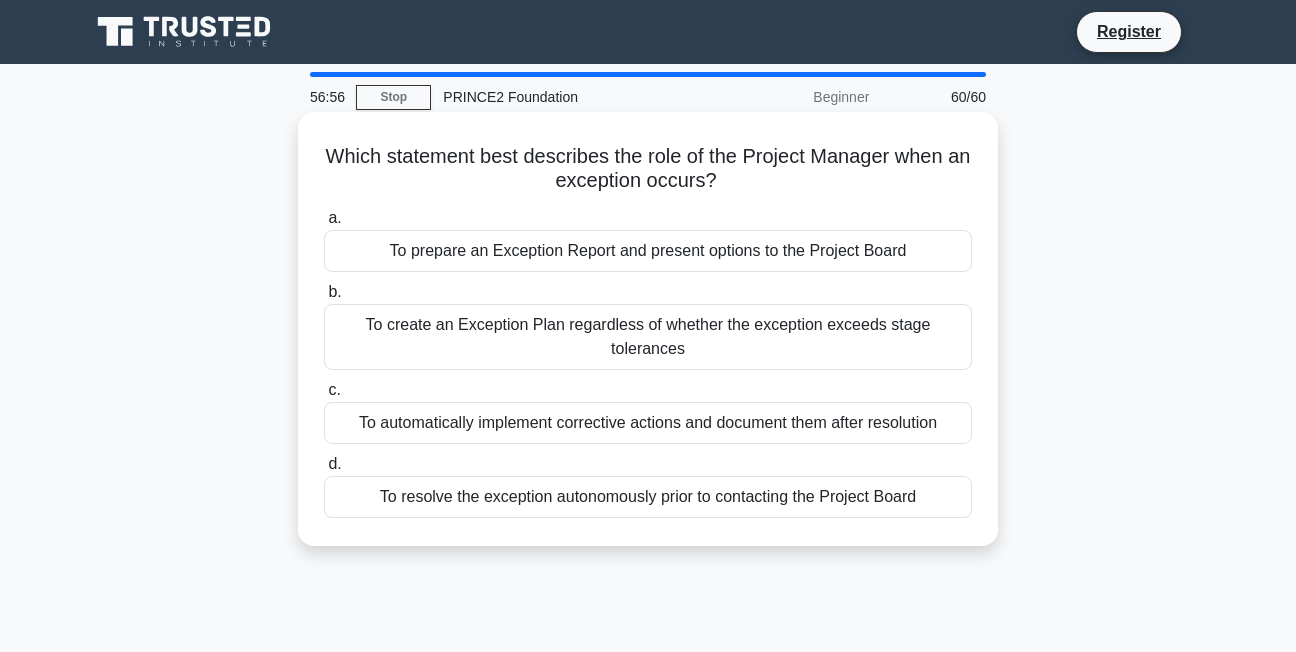 drag, startPoint x: 516, startPoint y: 313, endPoint x: 507, endPoint y: 216, distance: 97.41663 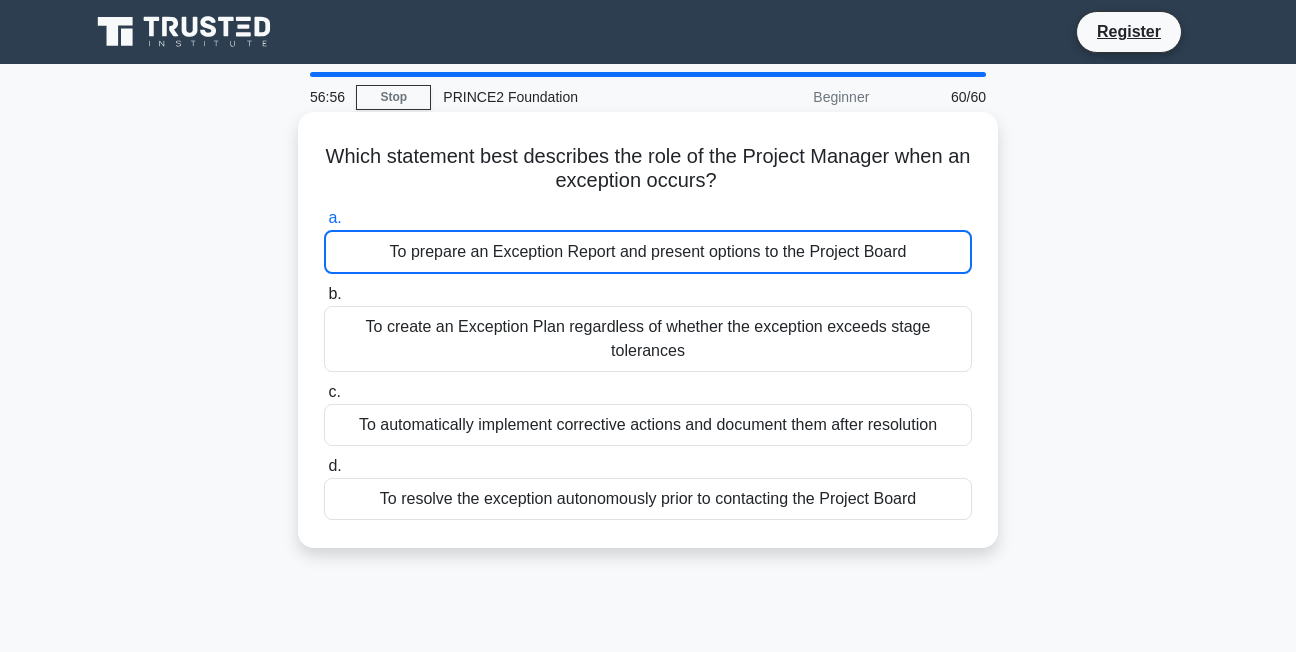 click on "a.
To prepare an Exception Report and present options to the Project Board" at bounding box center [648, 240] 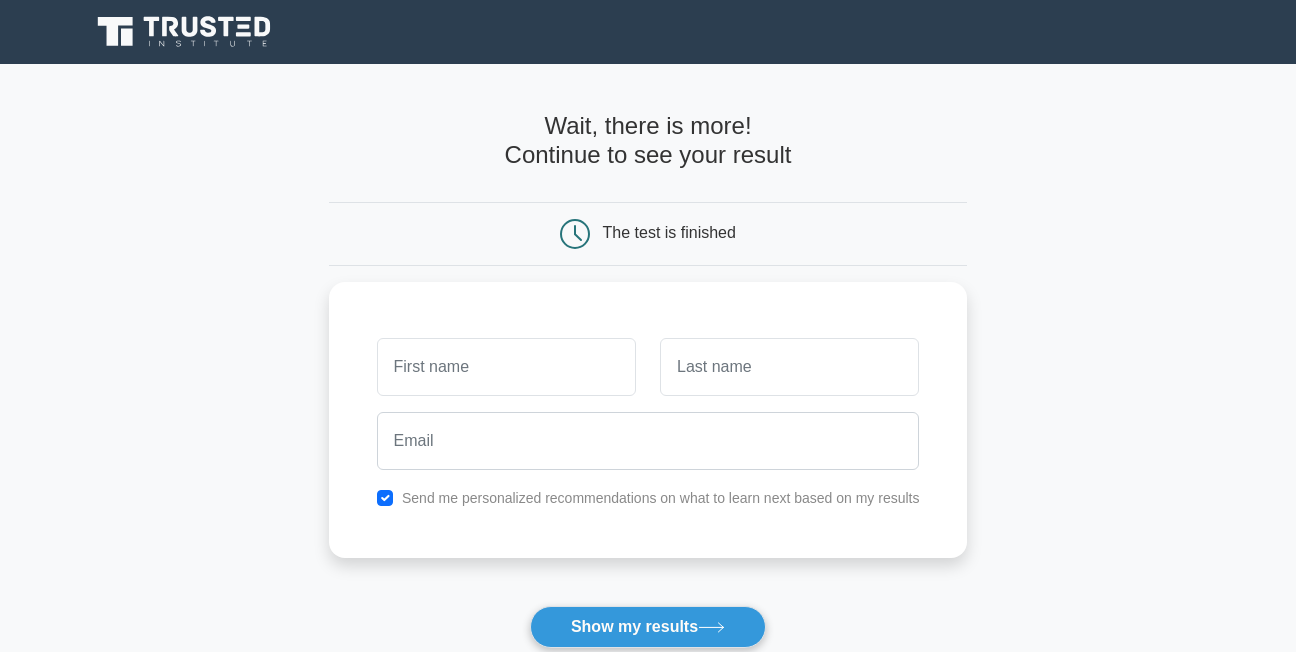 scroll, scrollTop: 0, scrollLeft: 0, axis: both 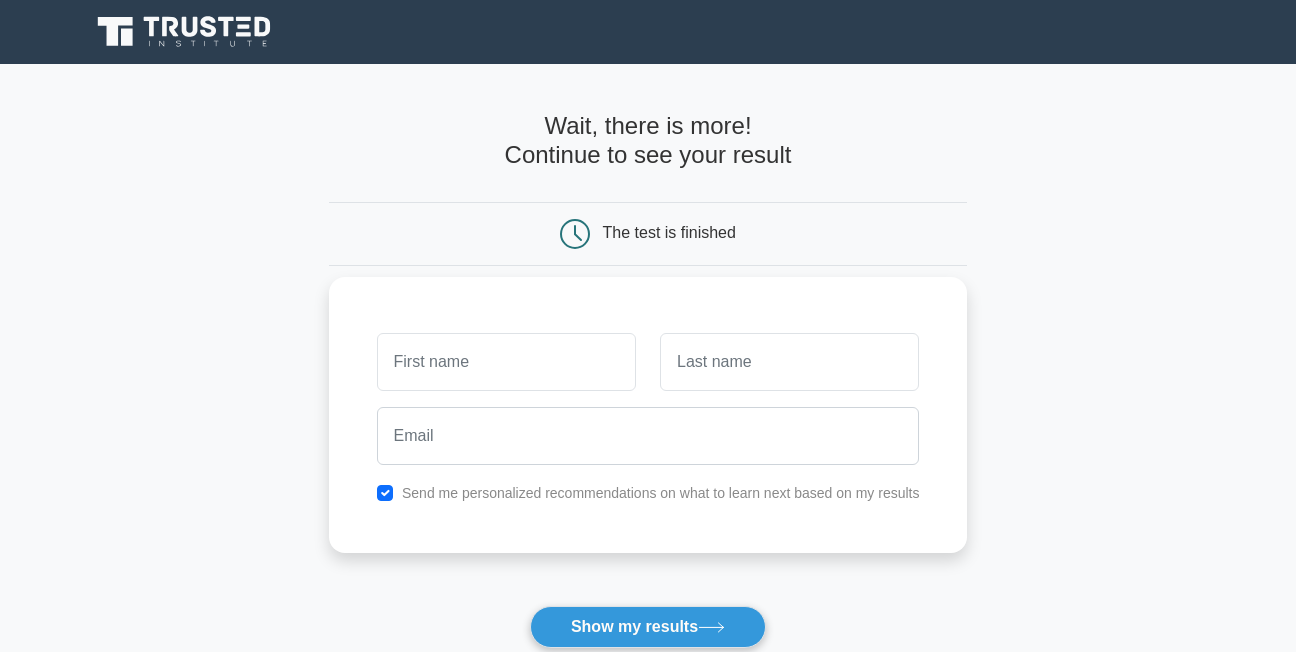 click at bounding box center [506, 362] 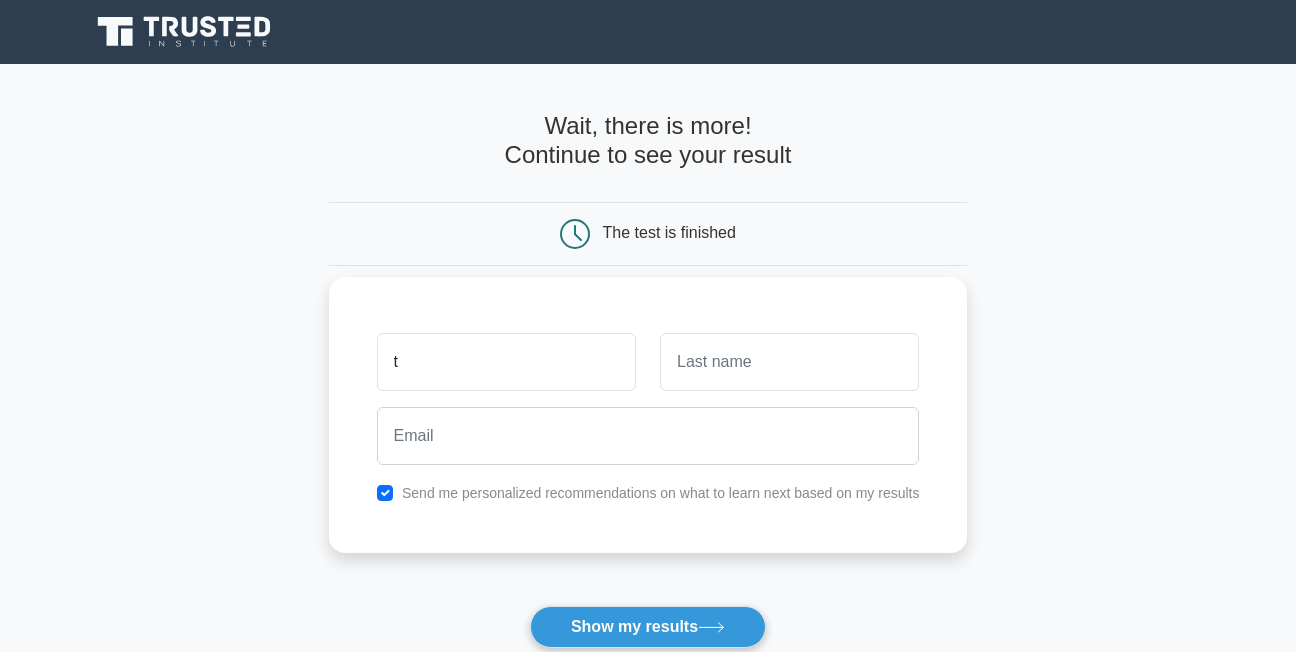 type on "t" 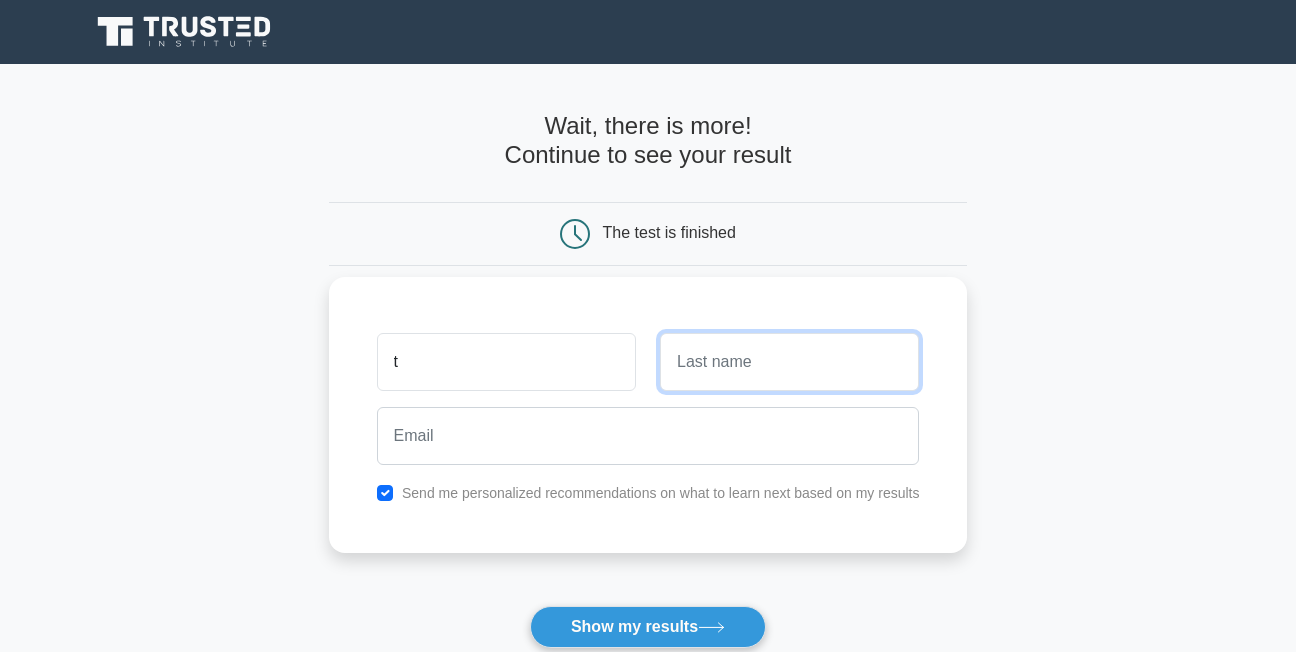 click at bounding box center [789, 362] 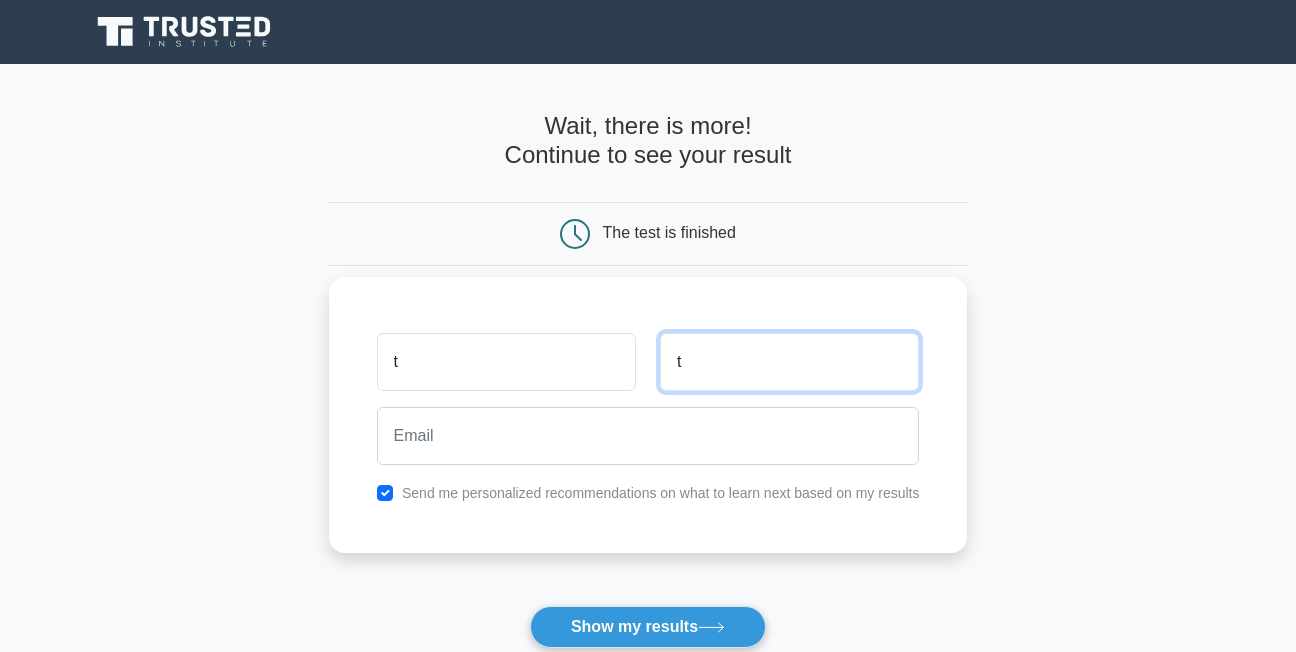type on "t" 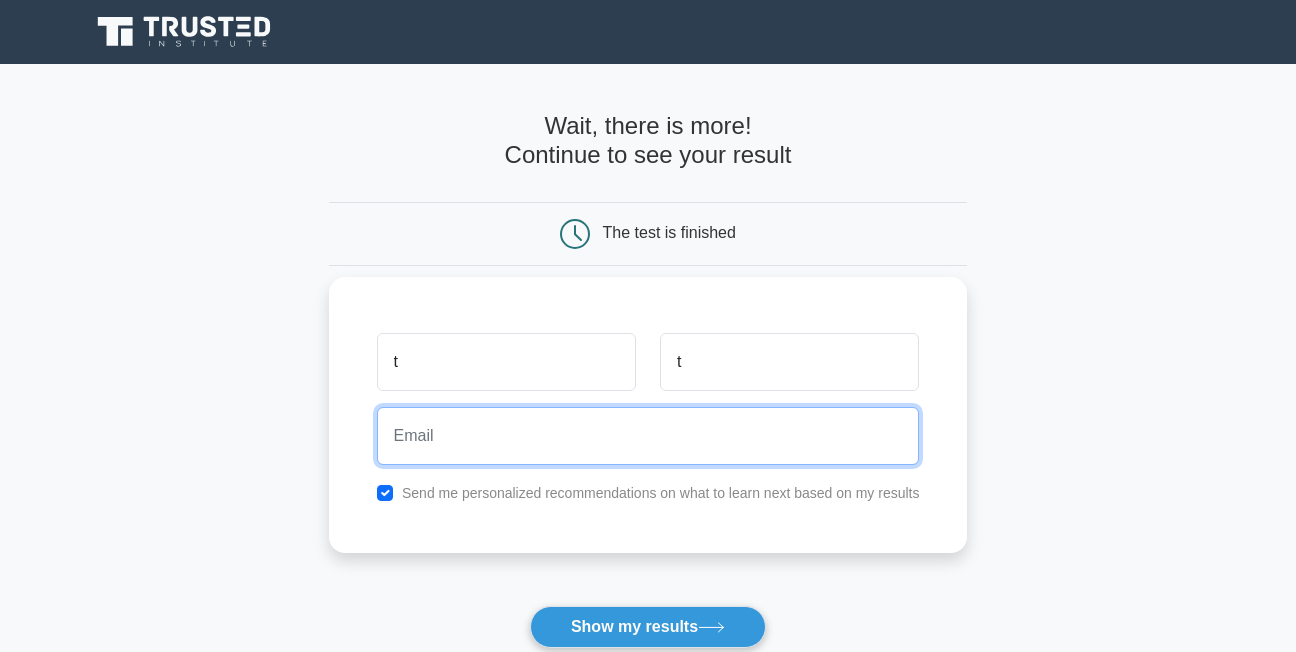click at bounding box center [648, 436] 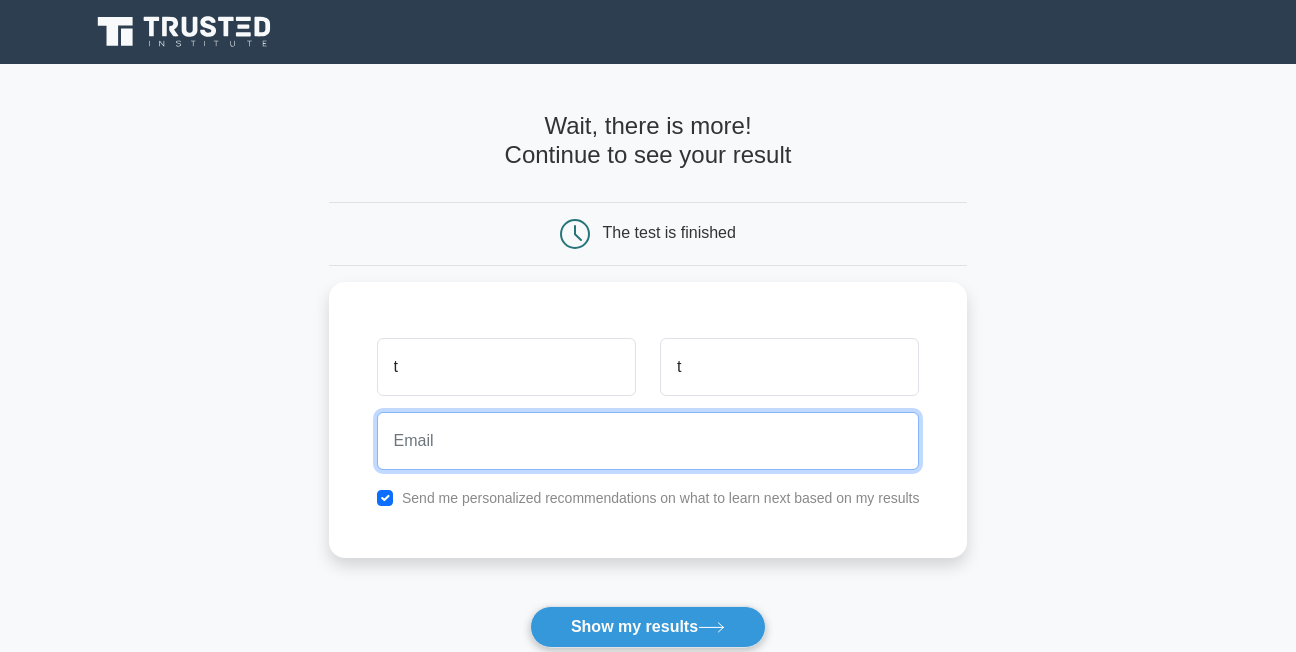 type on "adeledoninelo@mail.com" 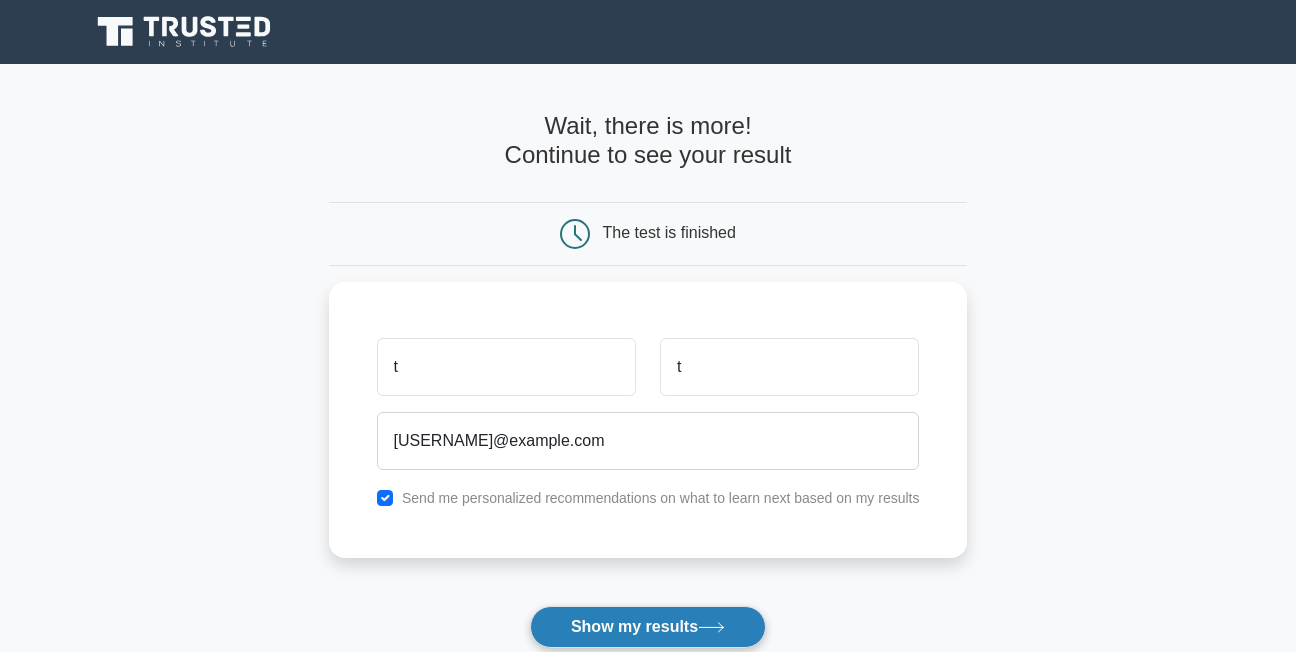click on "Show my results" at bounding box center (648, 627) 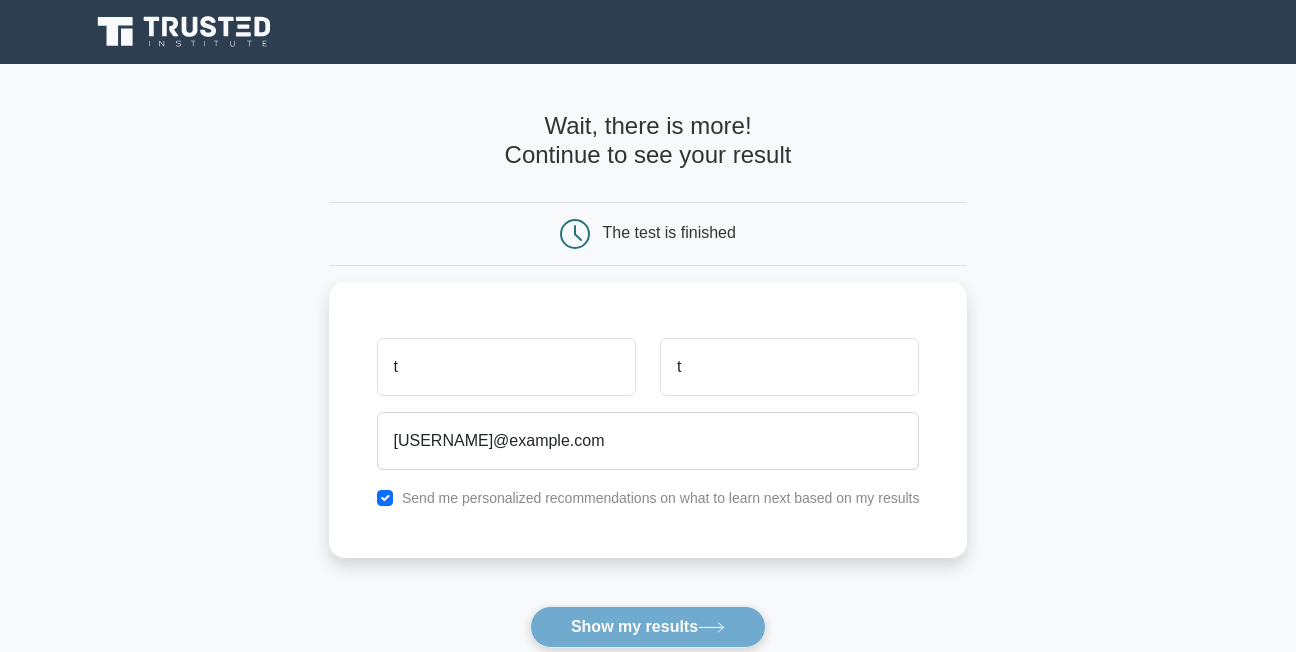 click on "Wait, there is more! Continue to see your result
The test is finished
t t" at bounding box center (648, 424) 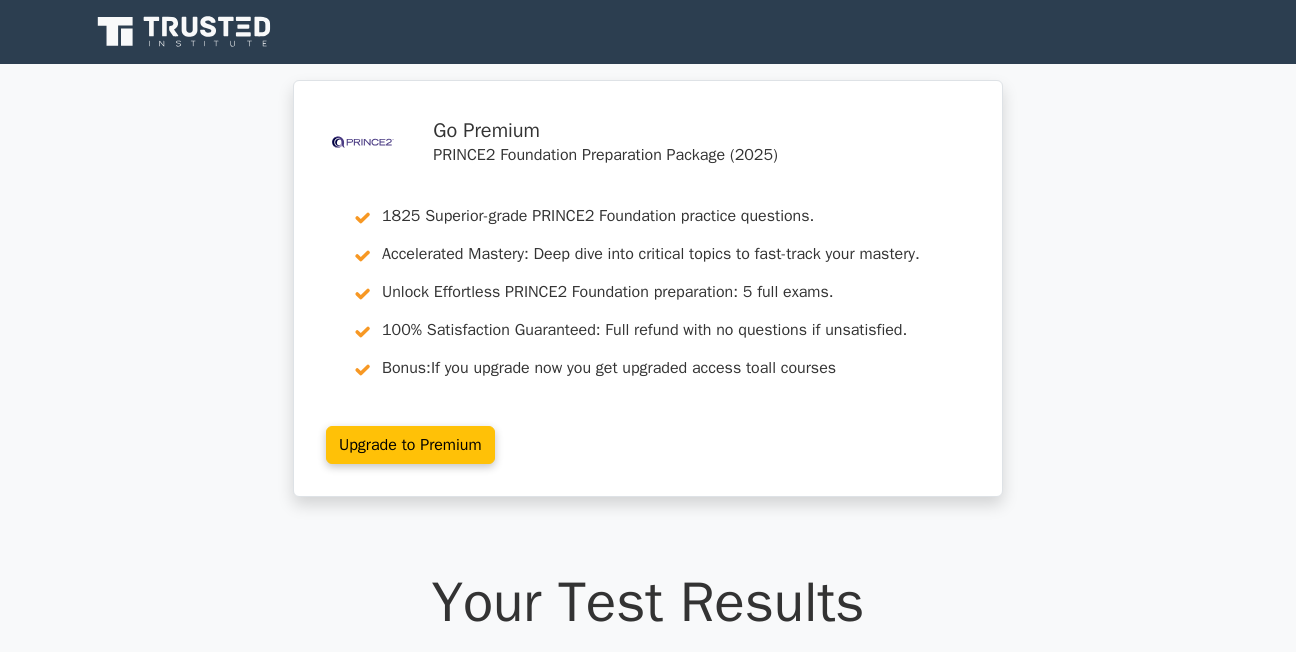 scroll, scrollTop: 0, scrollLeft: 0, axis: both 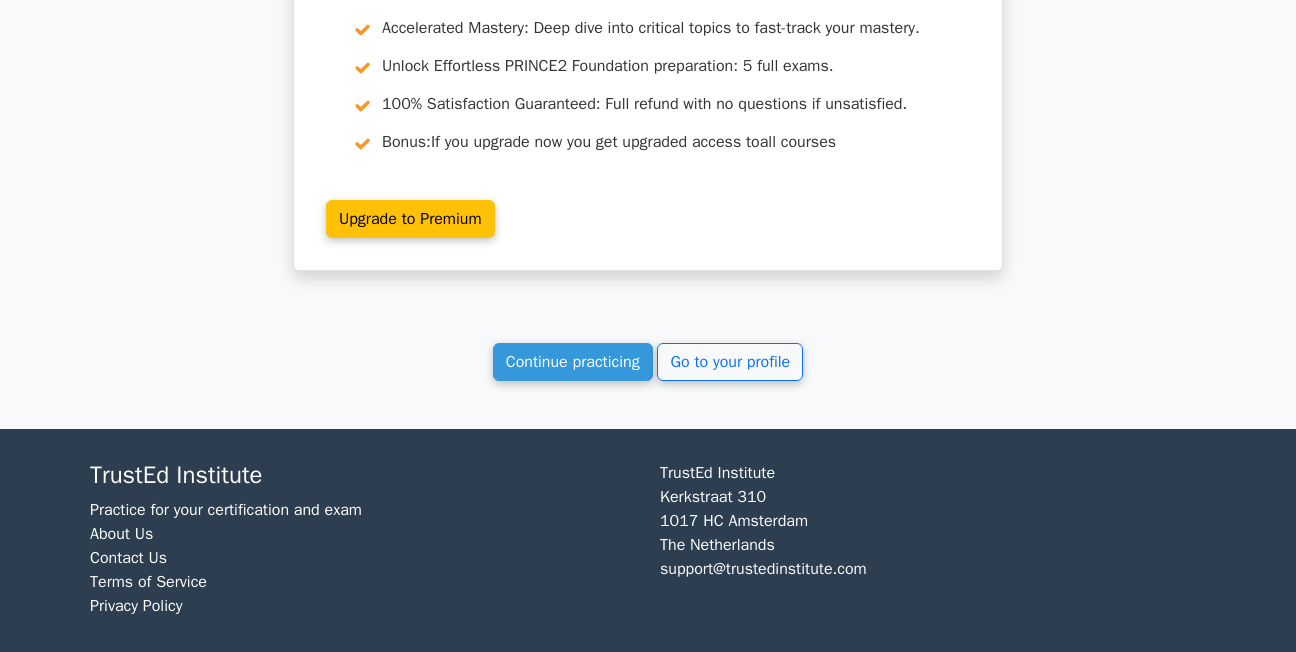 click on "Your Test Results
PRINCE2 Foundation
26%
Your Score
Keep practicing!
Performance by Topic
Quality Theme
100%
Risk Theme
100%
0%" at bounding box center (648, -2610) 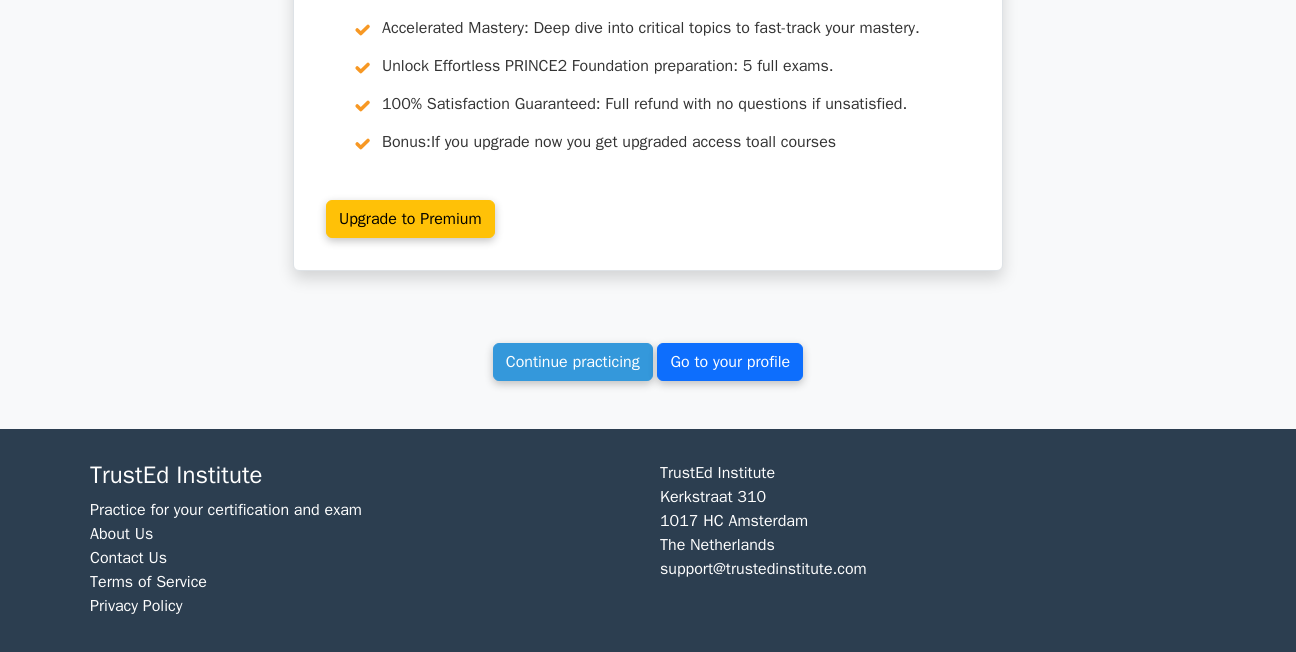 click on "Go to your profile" at bounding box center (730, 362) 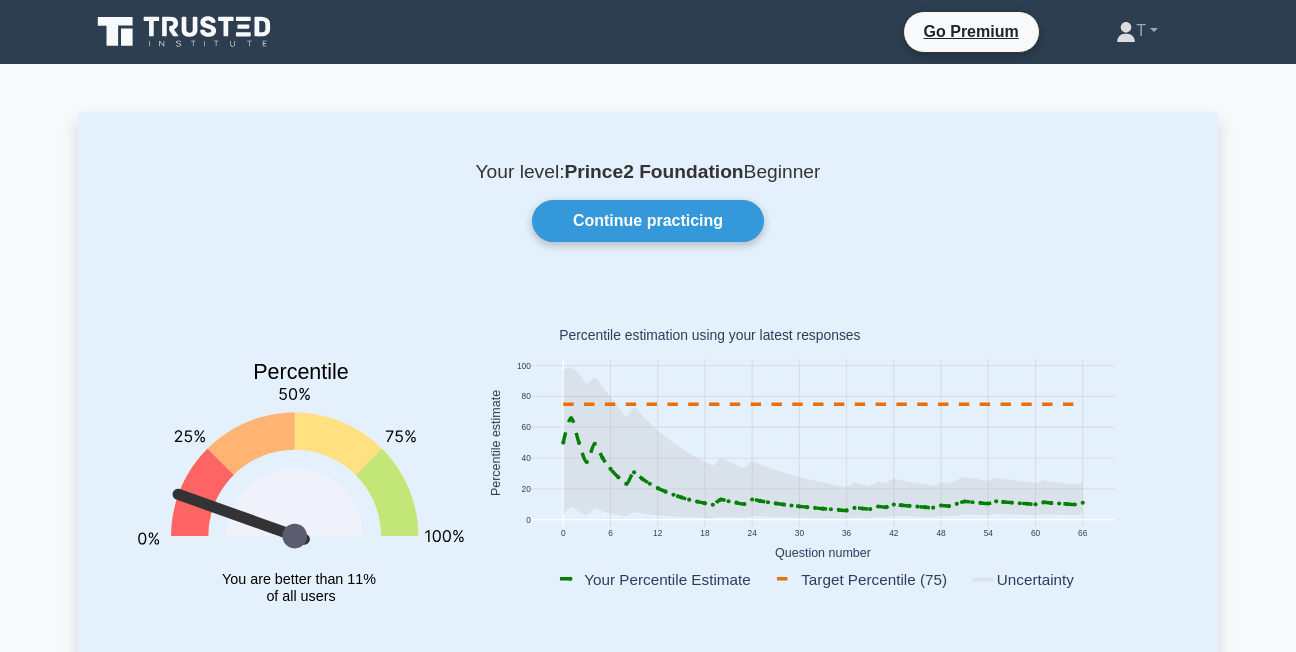 scroll, scrollTop: 0, scrollLeft: 0, axis: both 